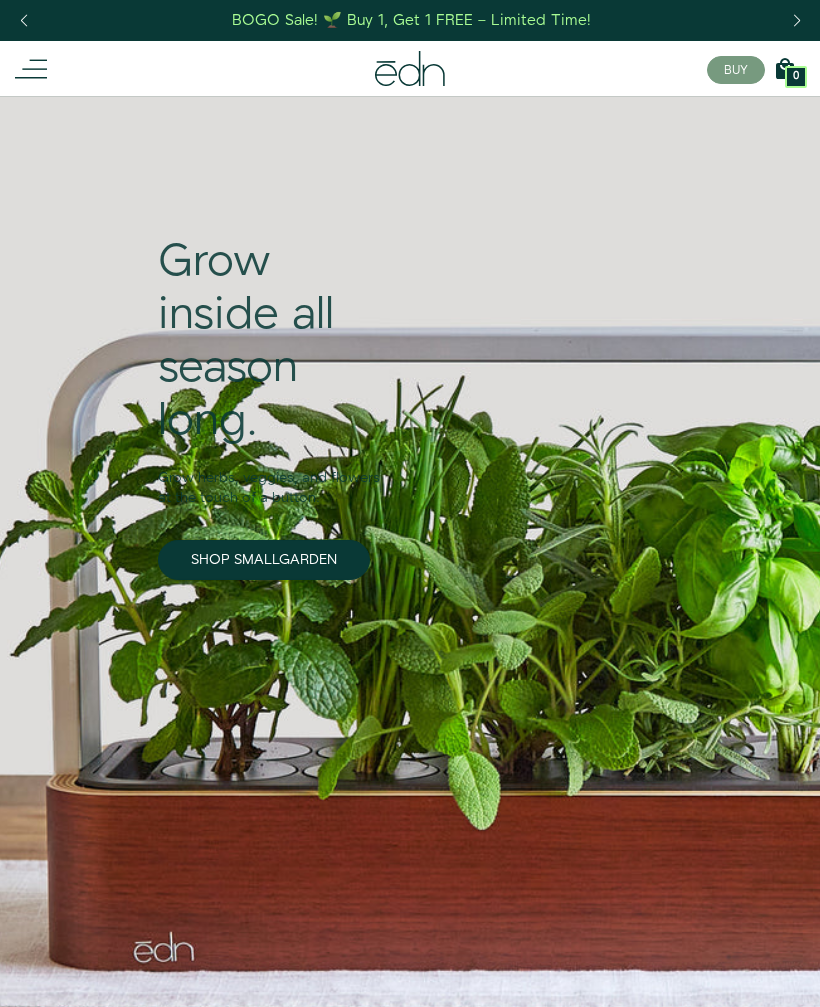 scroll, scrollTop: 0, scrollLeft: 0, axis: both 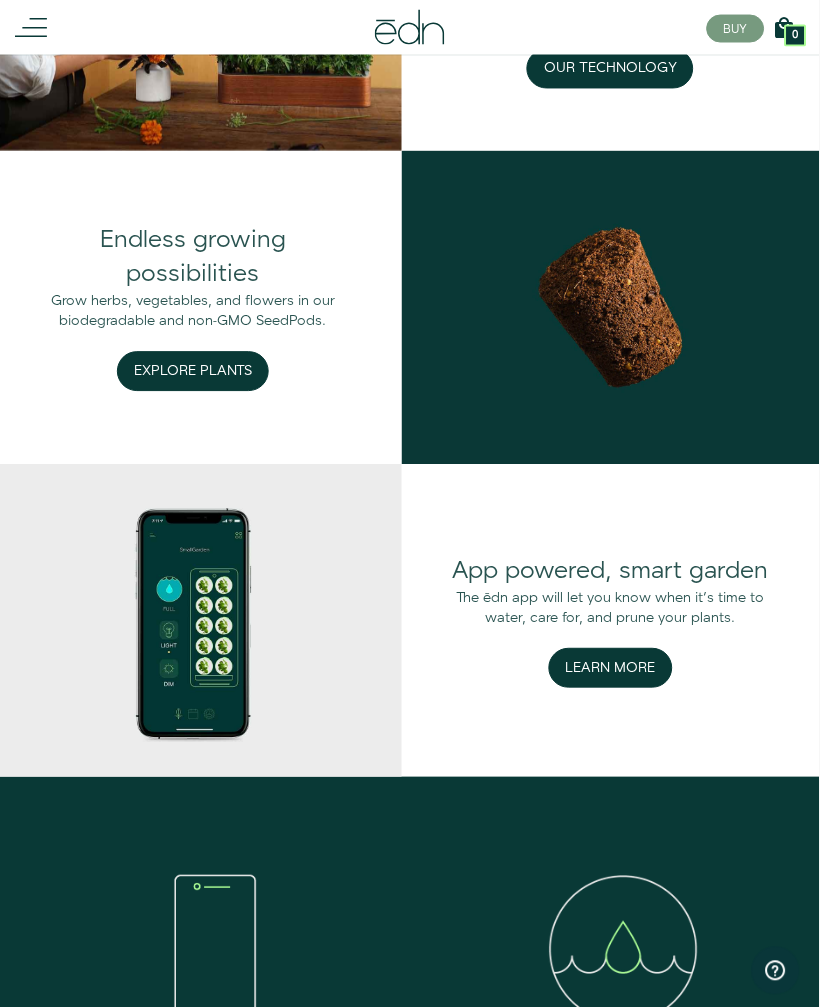 click on "Learn More" at bounding box center (611, 668) 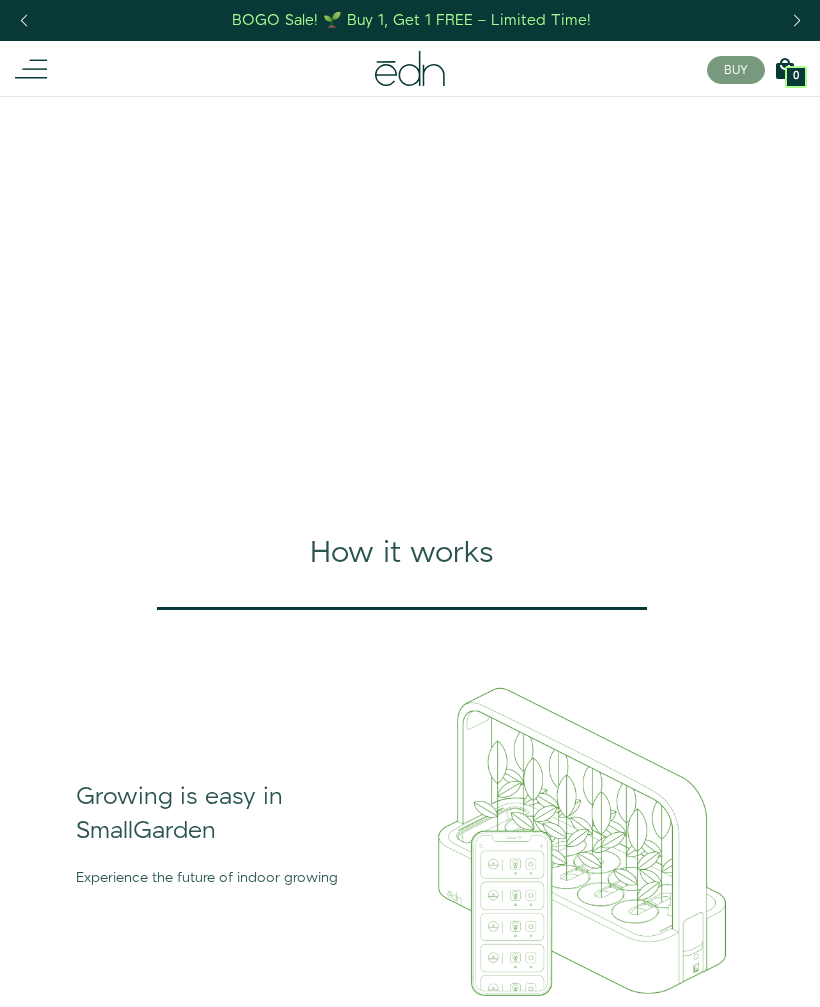 scroll, scrollTop: 0, scrollLeft: 0, axis: both 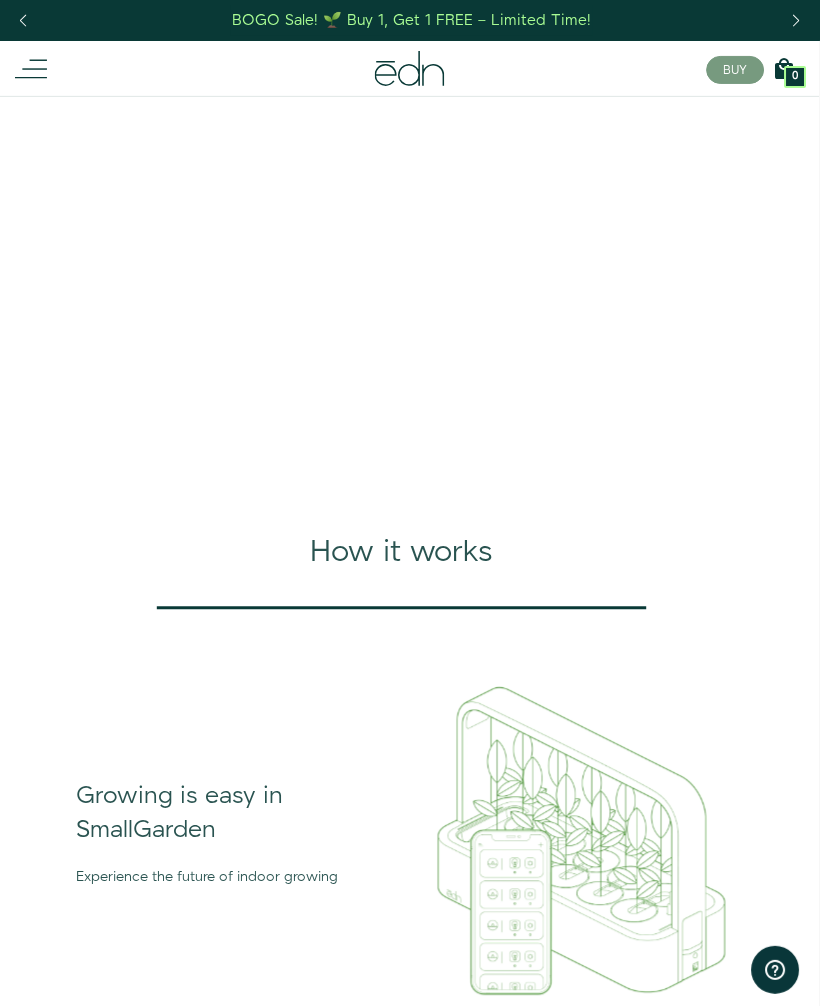 click on "BOGO Sale! 🌱 Buy 1, Get 1 FREE – Limited Time!" at bounding box center [411, 20] 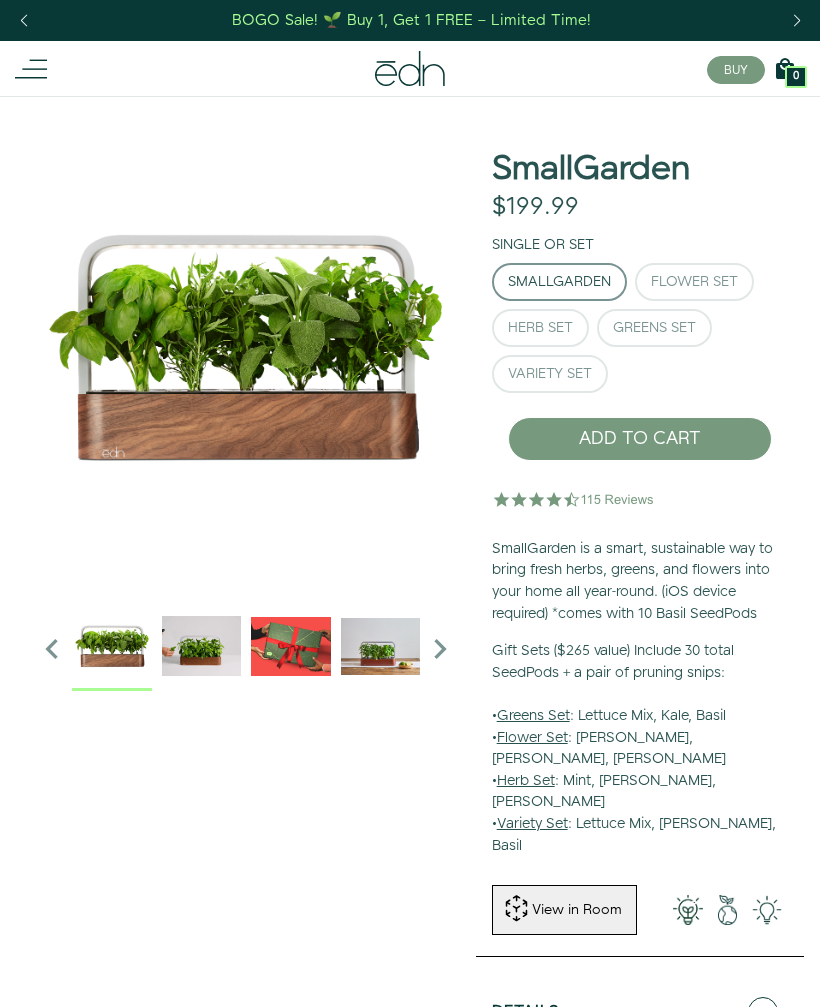 scroll, scrollTop: 0, scrollLeft: 0, axis: both 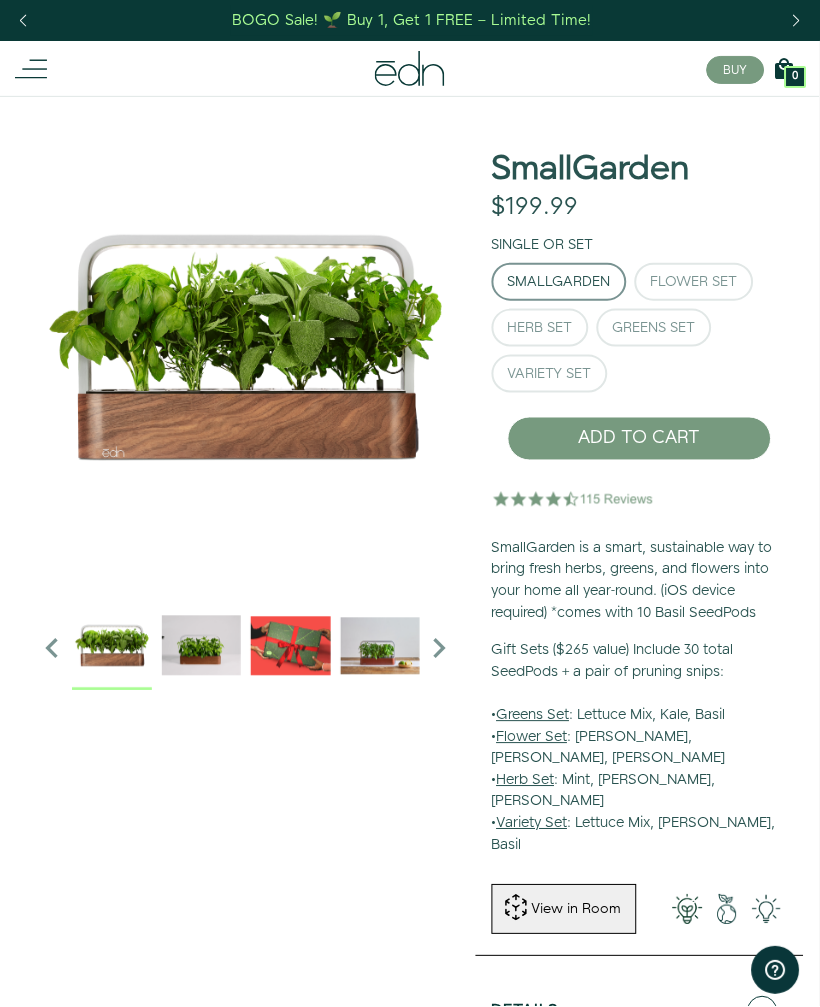 click on "BOGO Sale! 🌱 Buy 1, Get 1 FREE – Limited Time!" at bounding box center (412, 20) 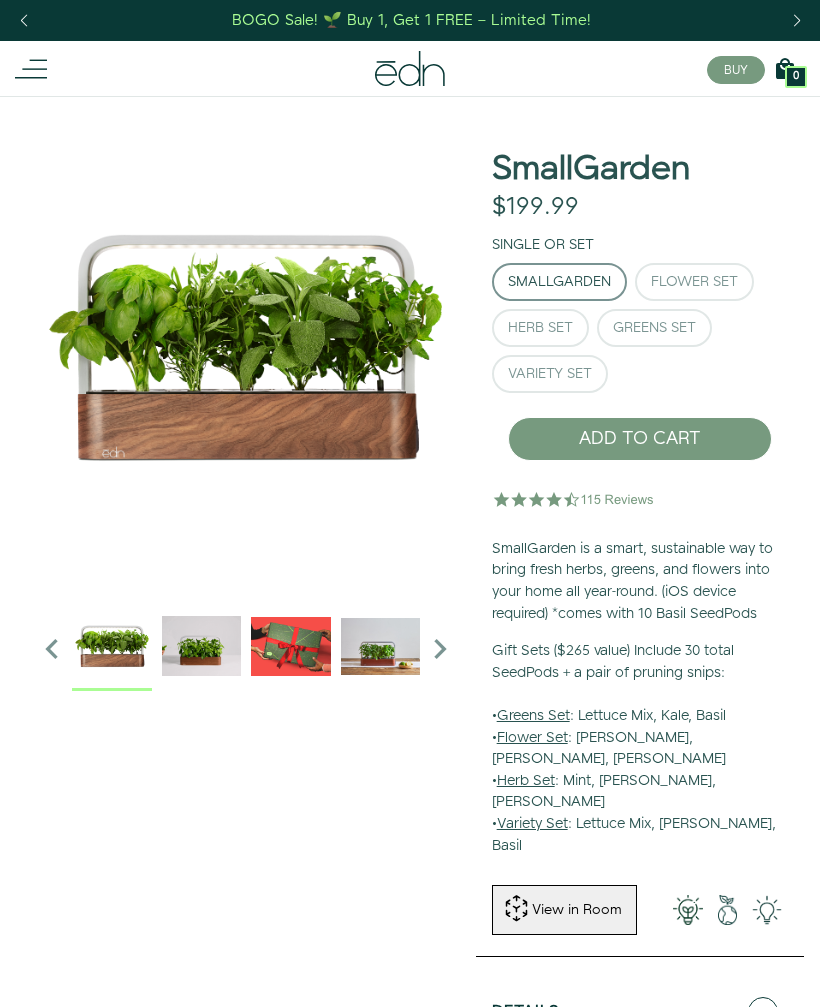 scroll, scrollTop: 0, scrollLeft: 0, axis: both 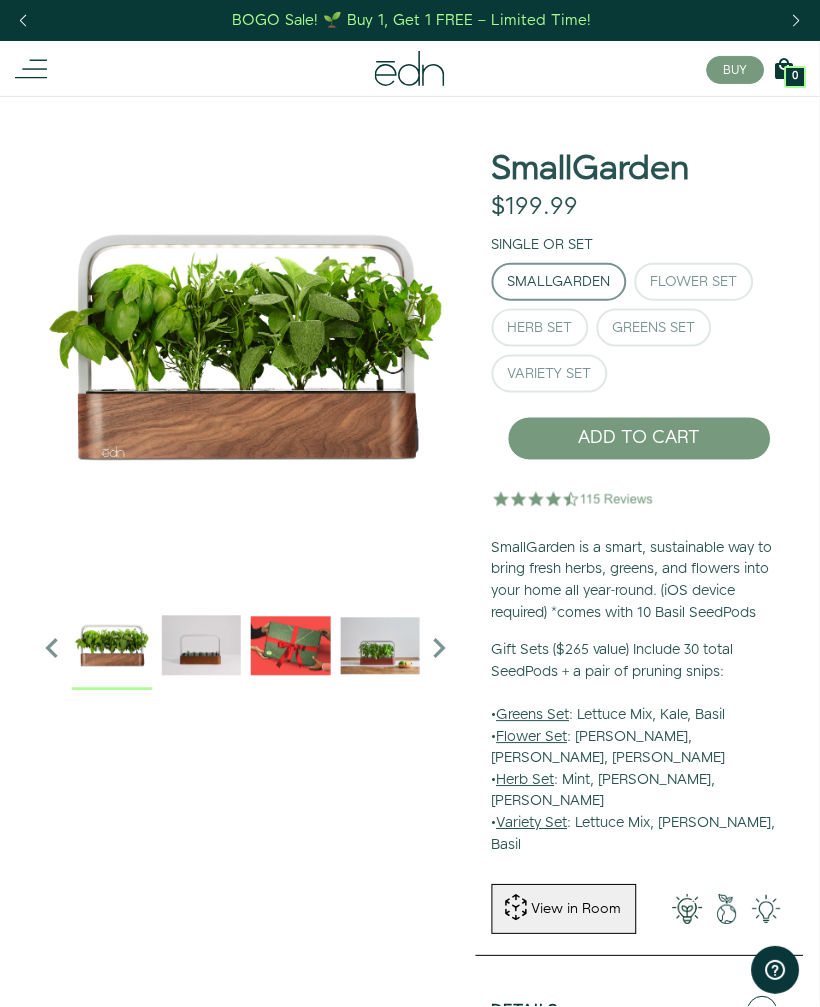 click on "Flower Set" at bounding box center [694, 282] 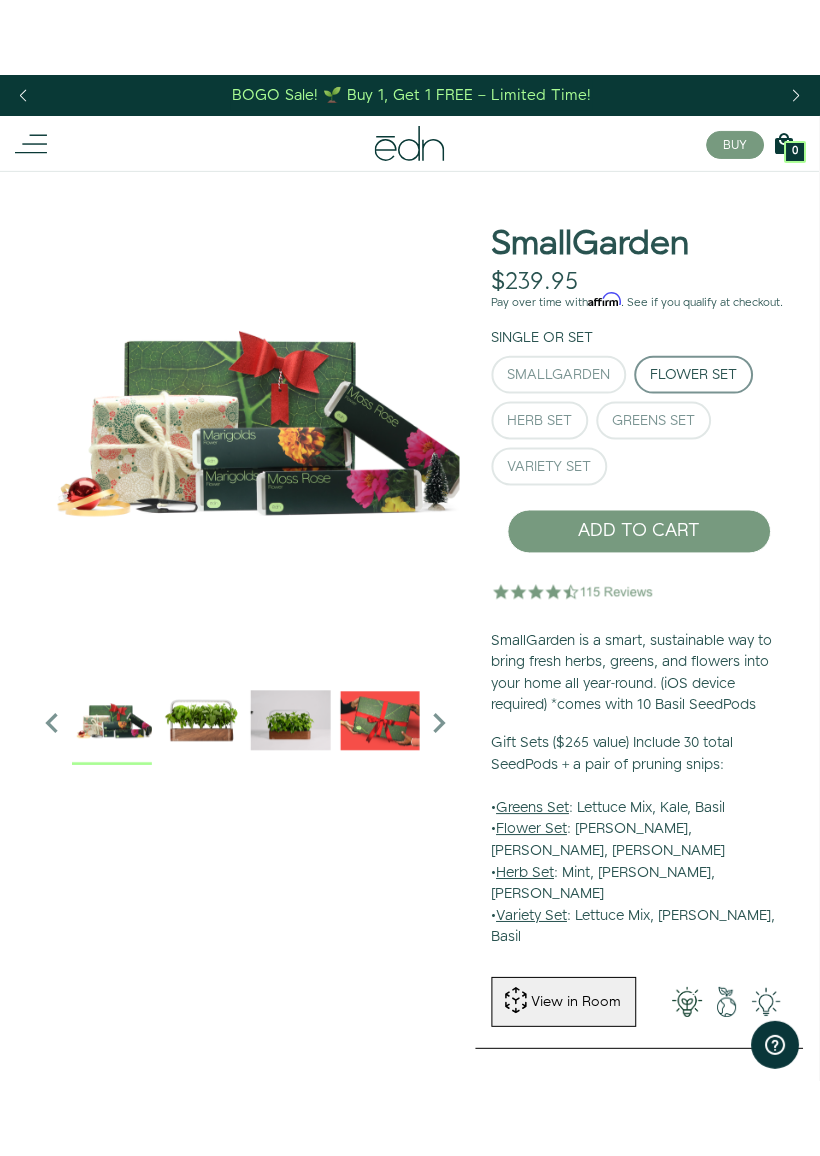scroll, scrollTop: 0, scrollLeft: 1, axis: horizontal 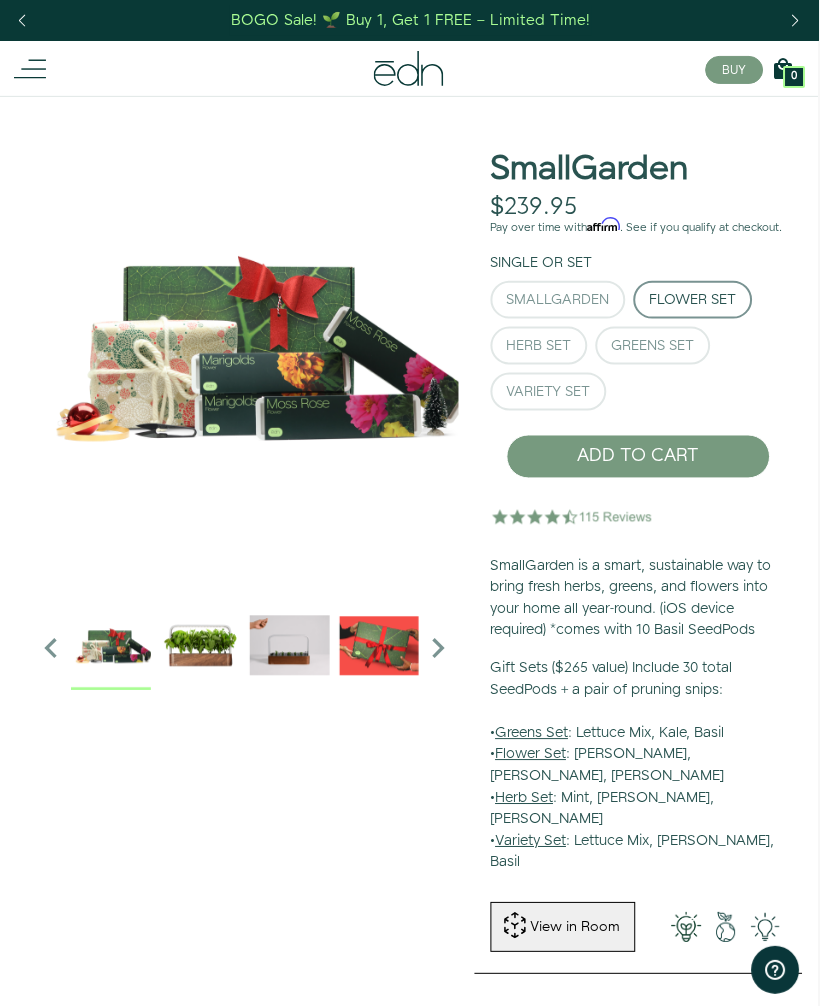 click on "Greens Set" at bounding box center [653, 346] 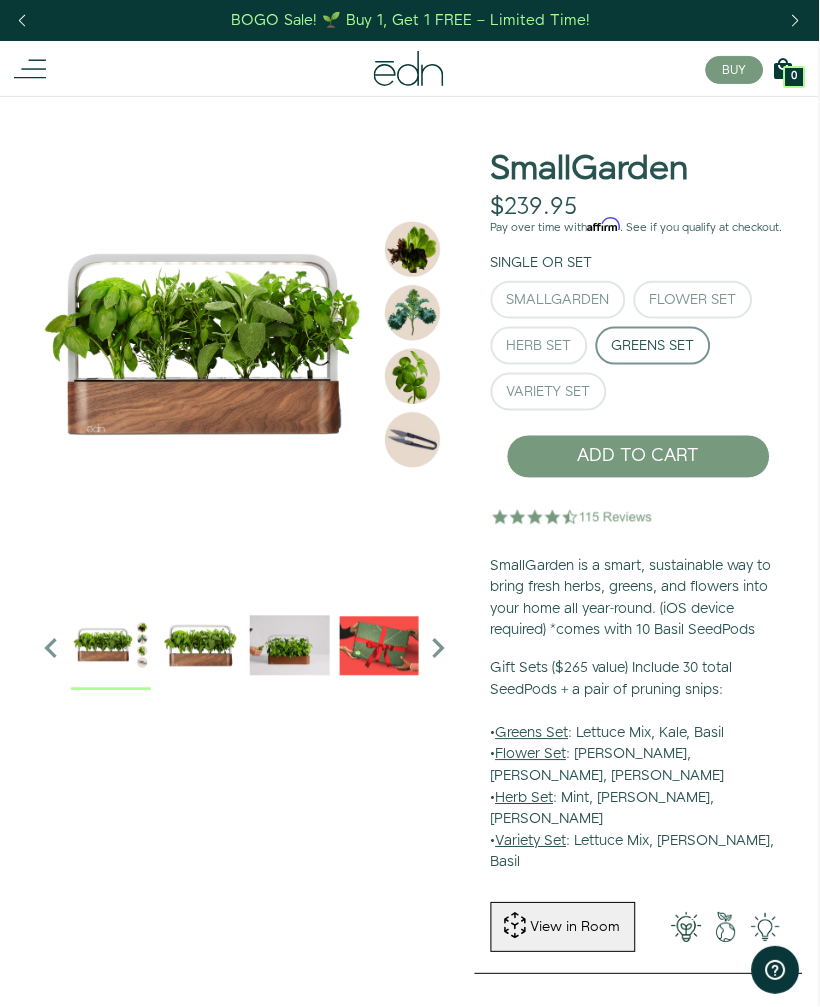 click on "Flower Set" at bounding box center (693, 300) 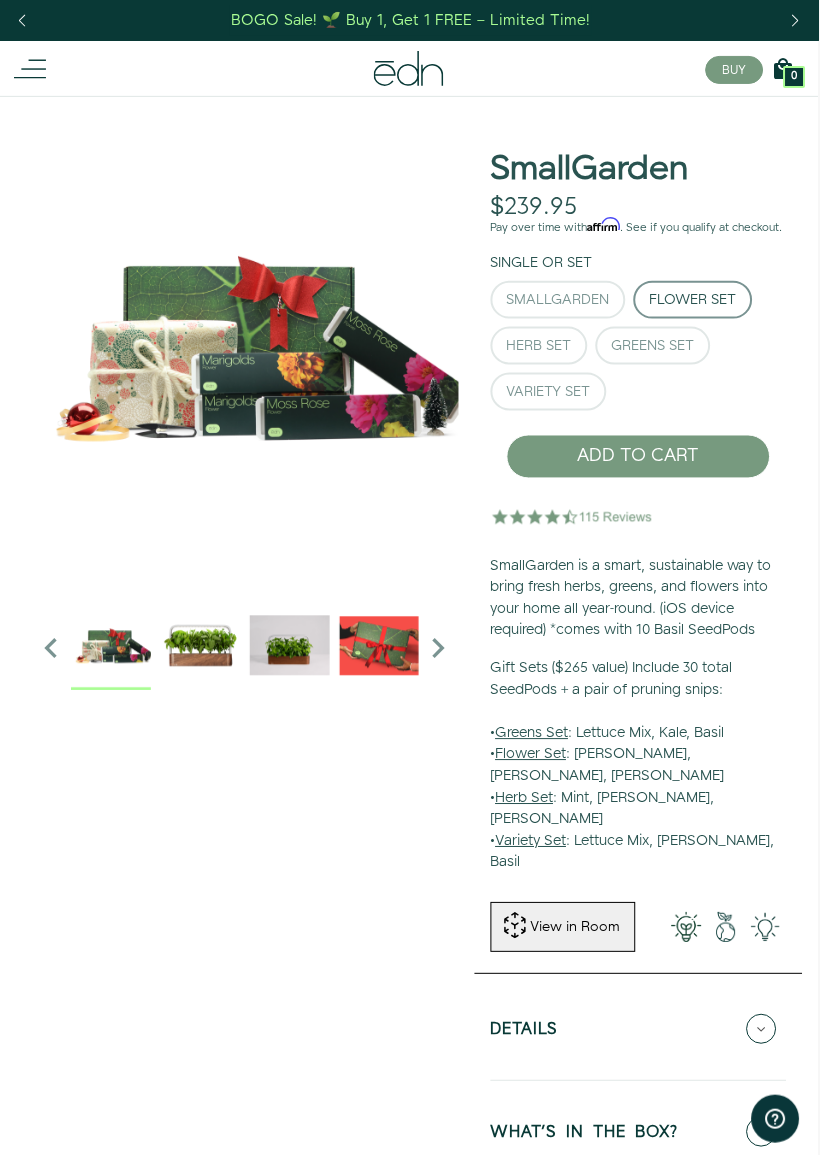 click on "Herb Set" at bounding box center (539, 346) 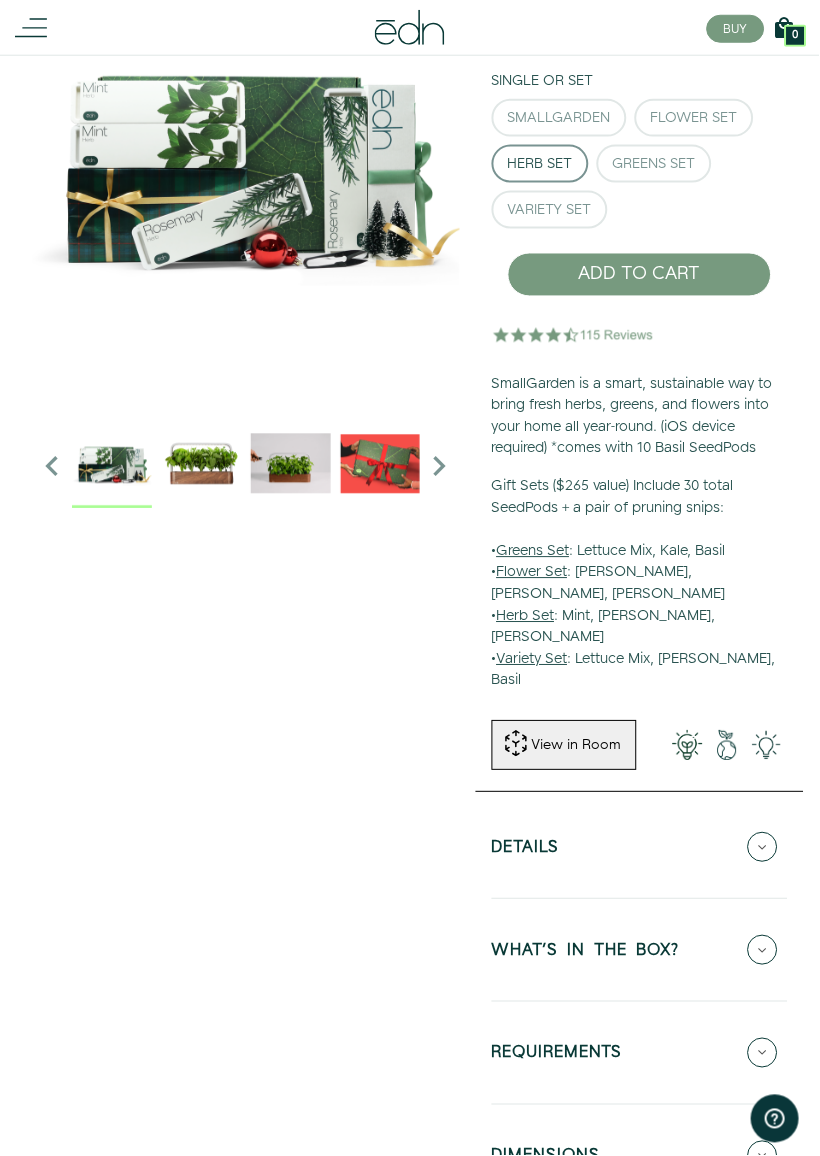 scroll, scrollTop: 183, scrollLeft: 0, axis: vertical 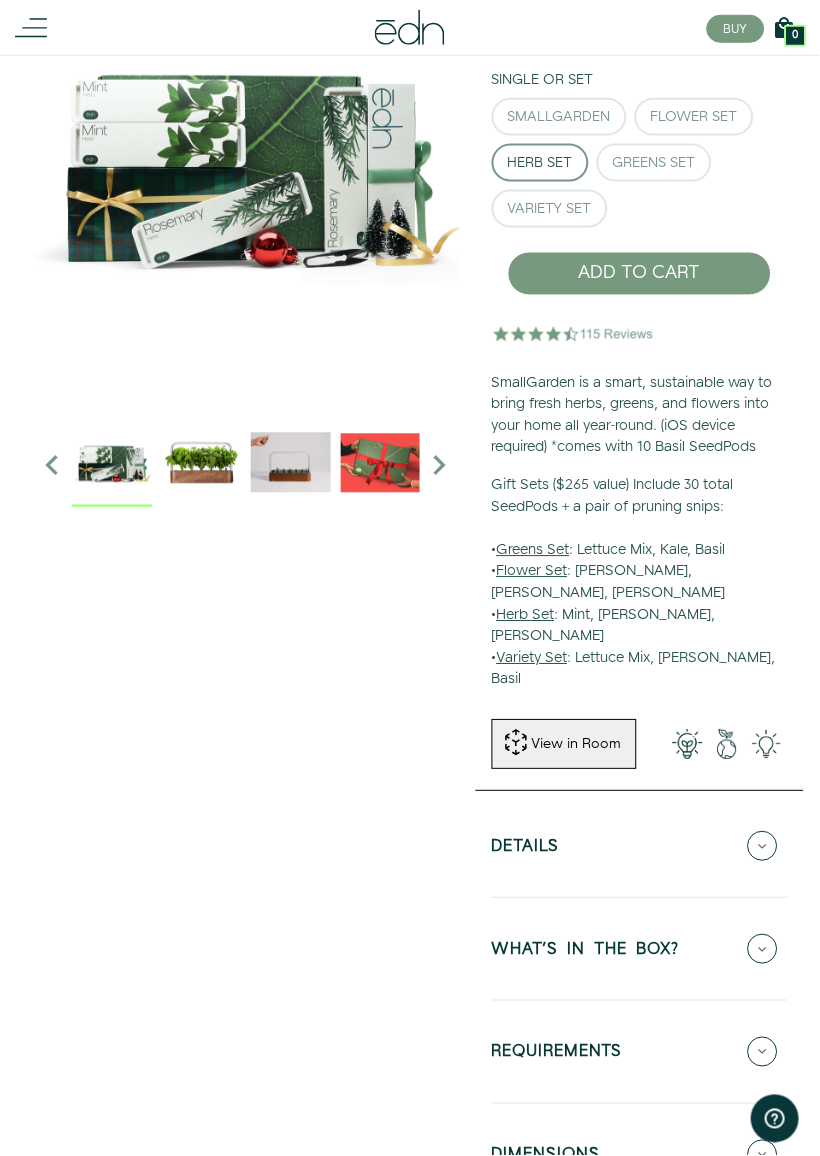 click on "View in Room" at bounding box center [577, 745] 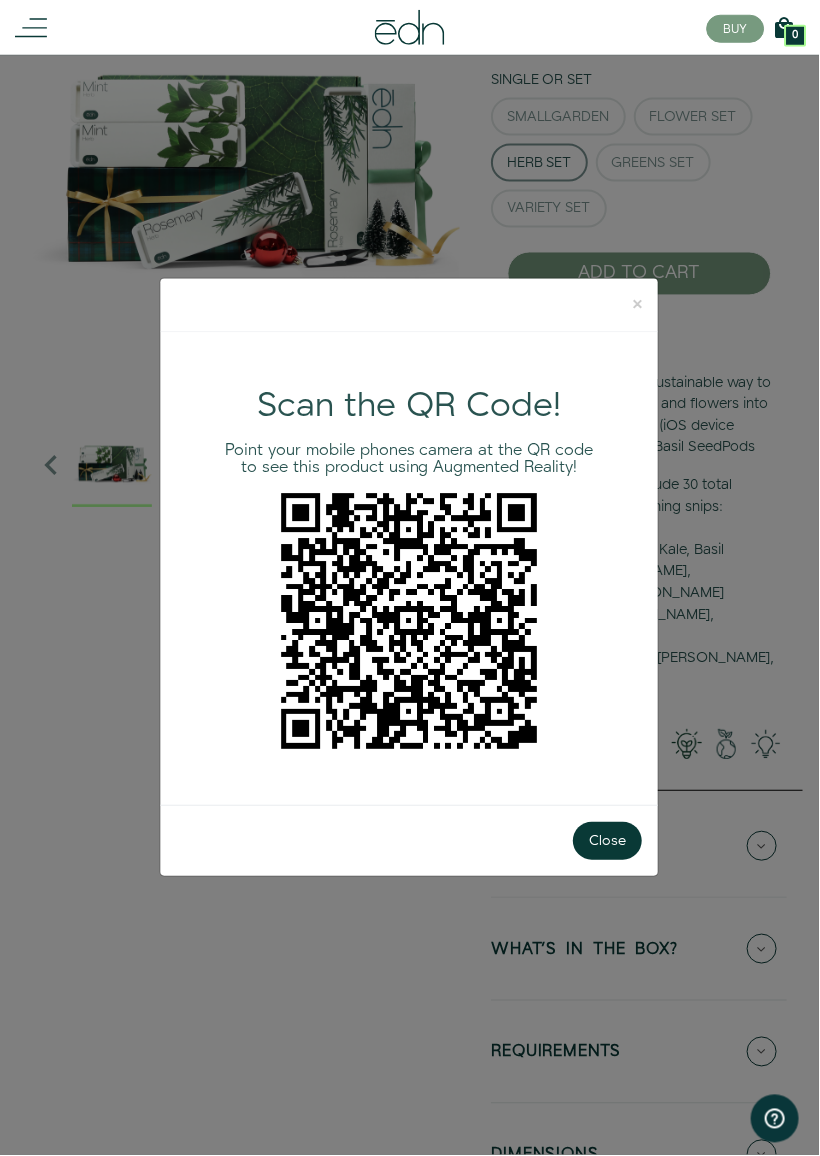scroll, scrollTop: 183, scrollLeft: 1, axis: both 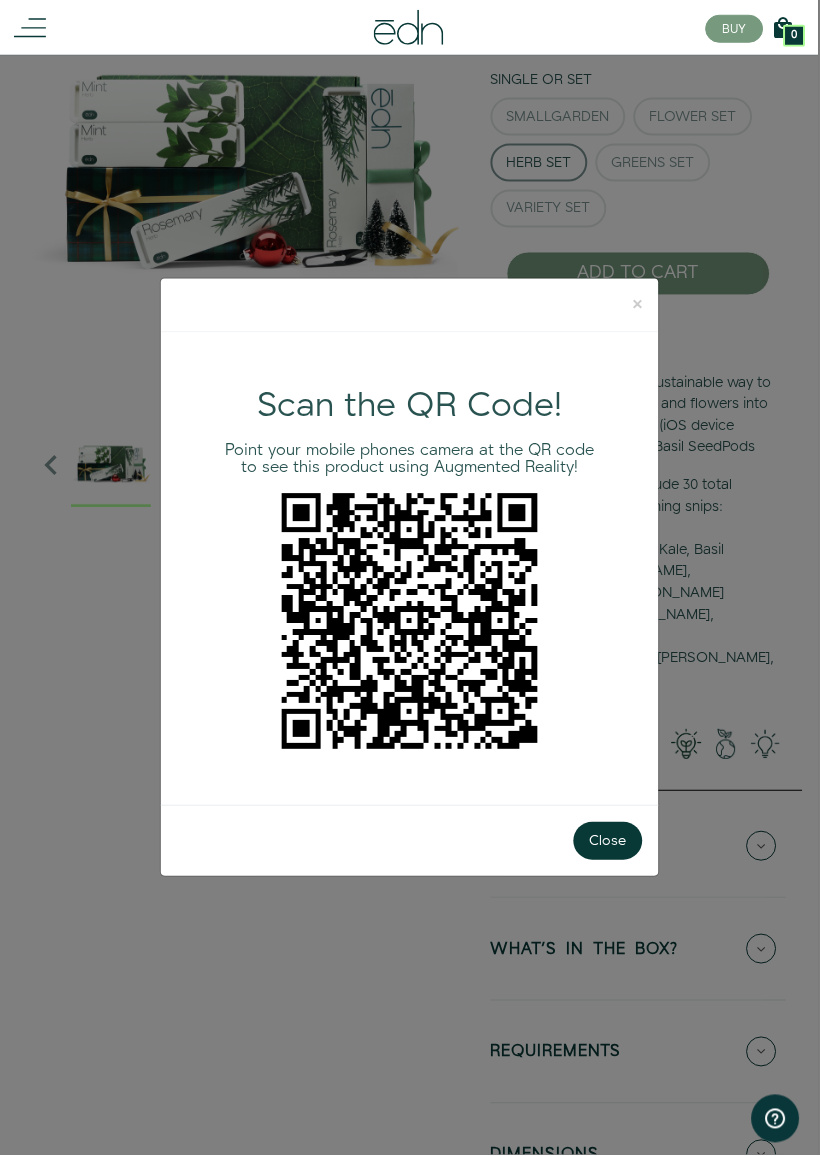 click on "×" at bounding box center (638, 305) 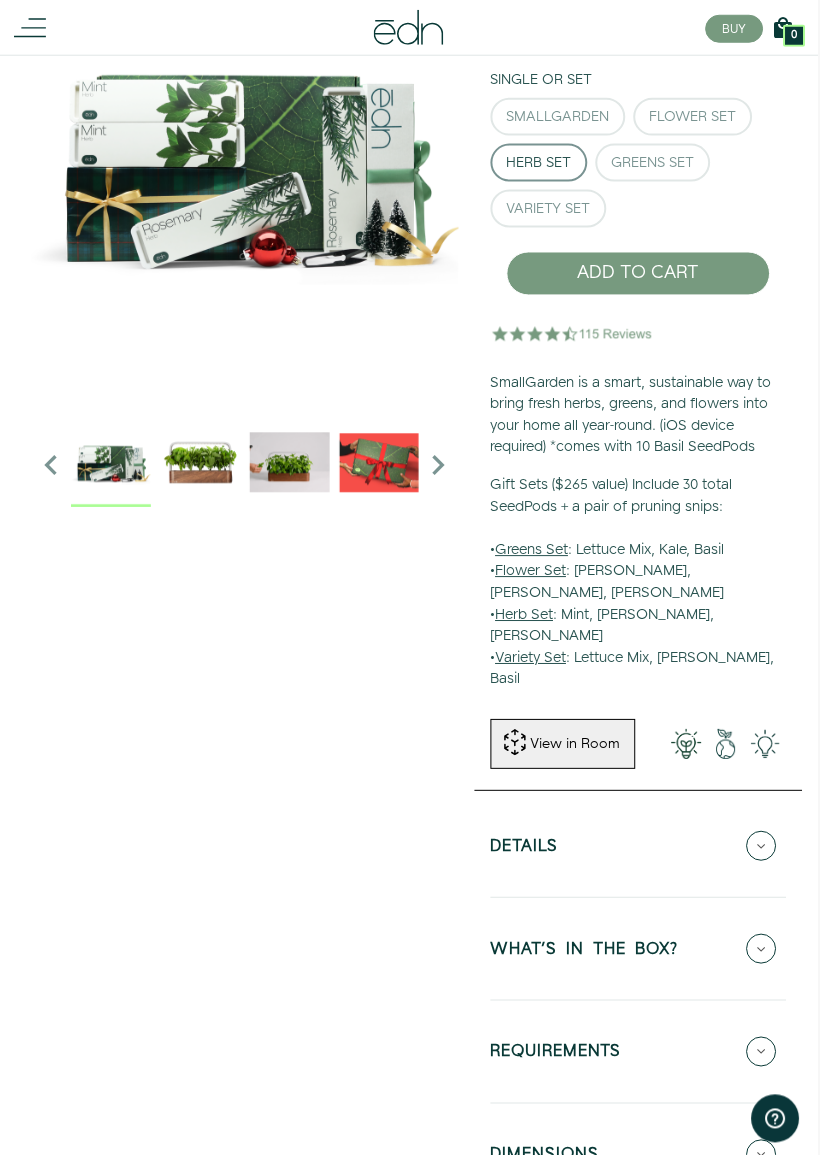 click on "ADD TO CART" at bounding box center (639, 274) 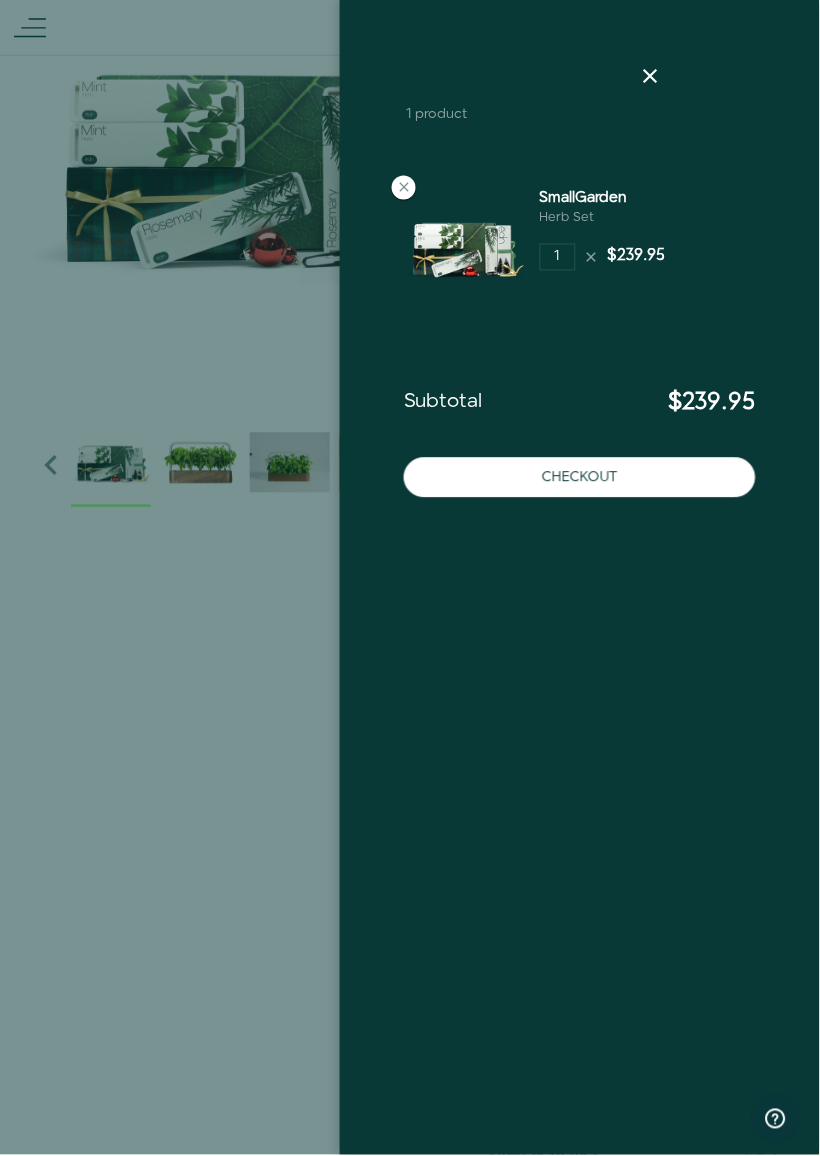 click at bounding box center [651, 76] 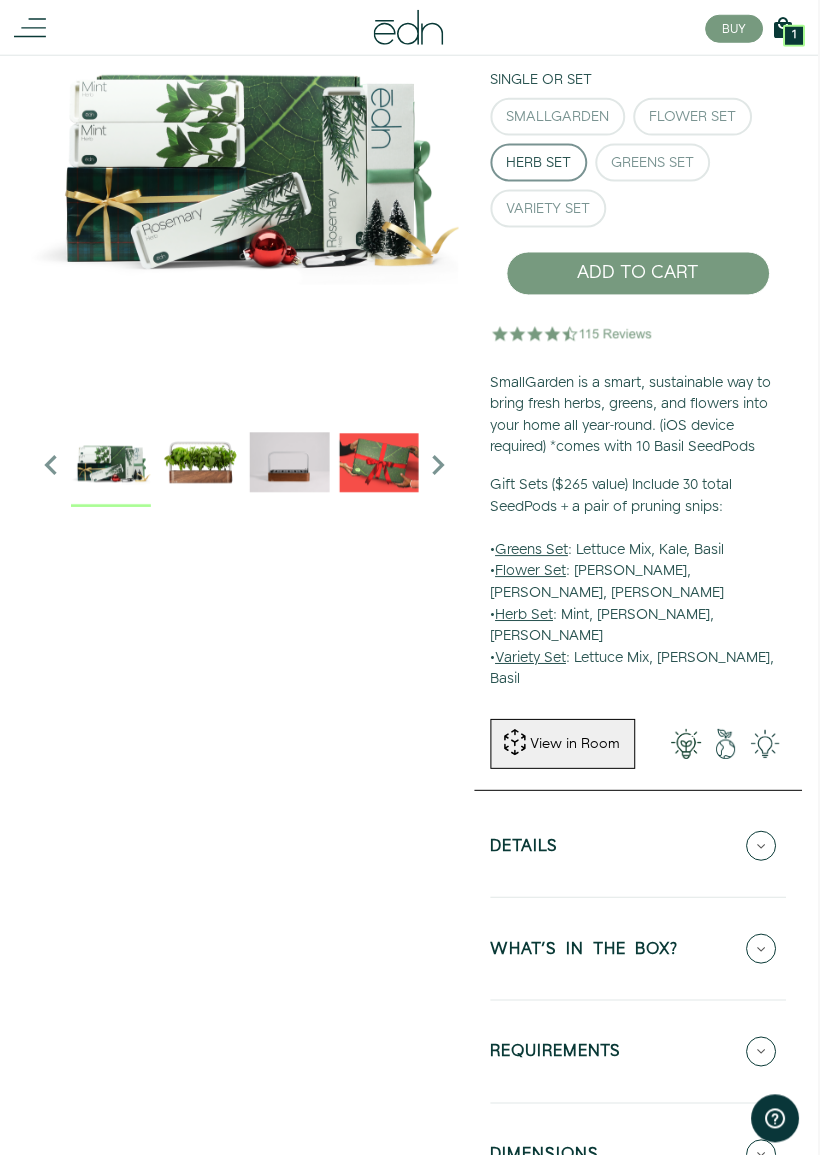 click on "SmallGarden
$239.95
Unavailable
Pay over time with  Affirm . See if you qualify at checkout.
Single or Set
SmallGarden" at bounding box center (639, 317) 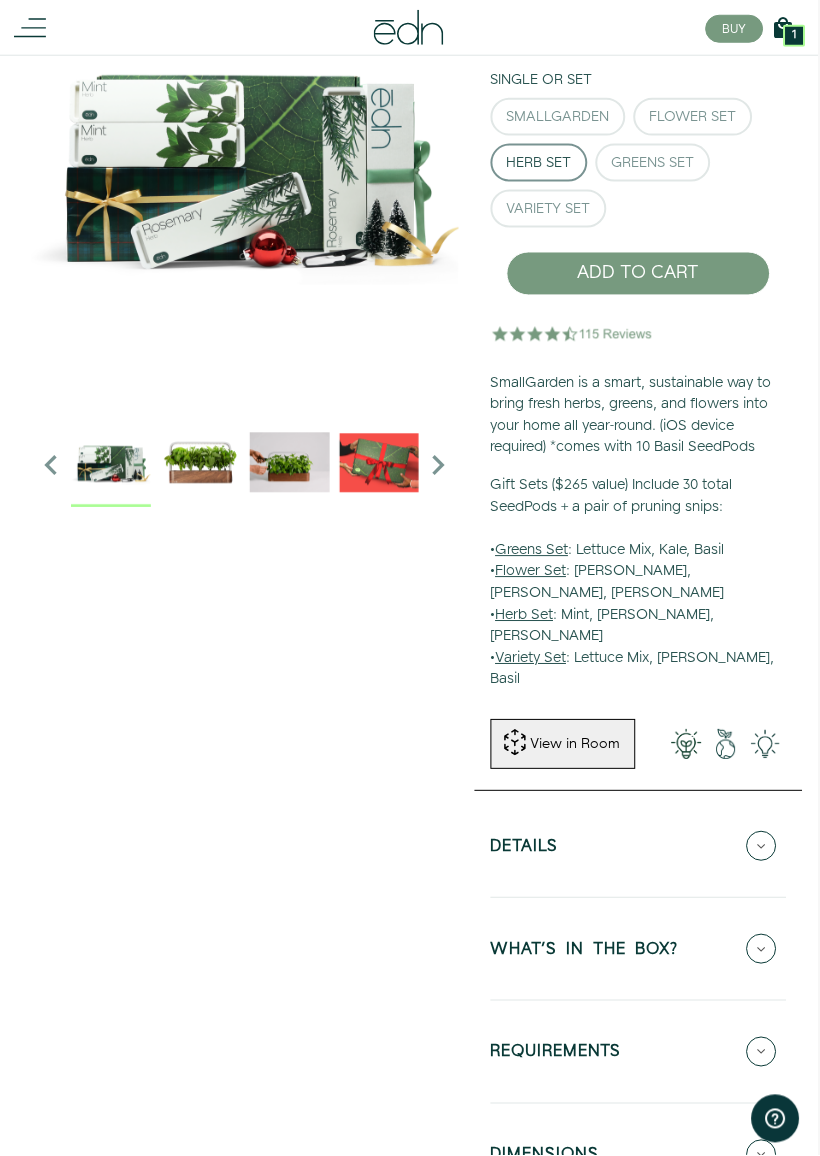 click at bounding box center (439, 466) 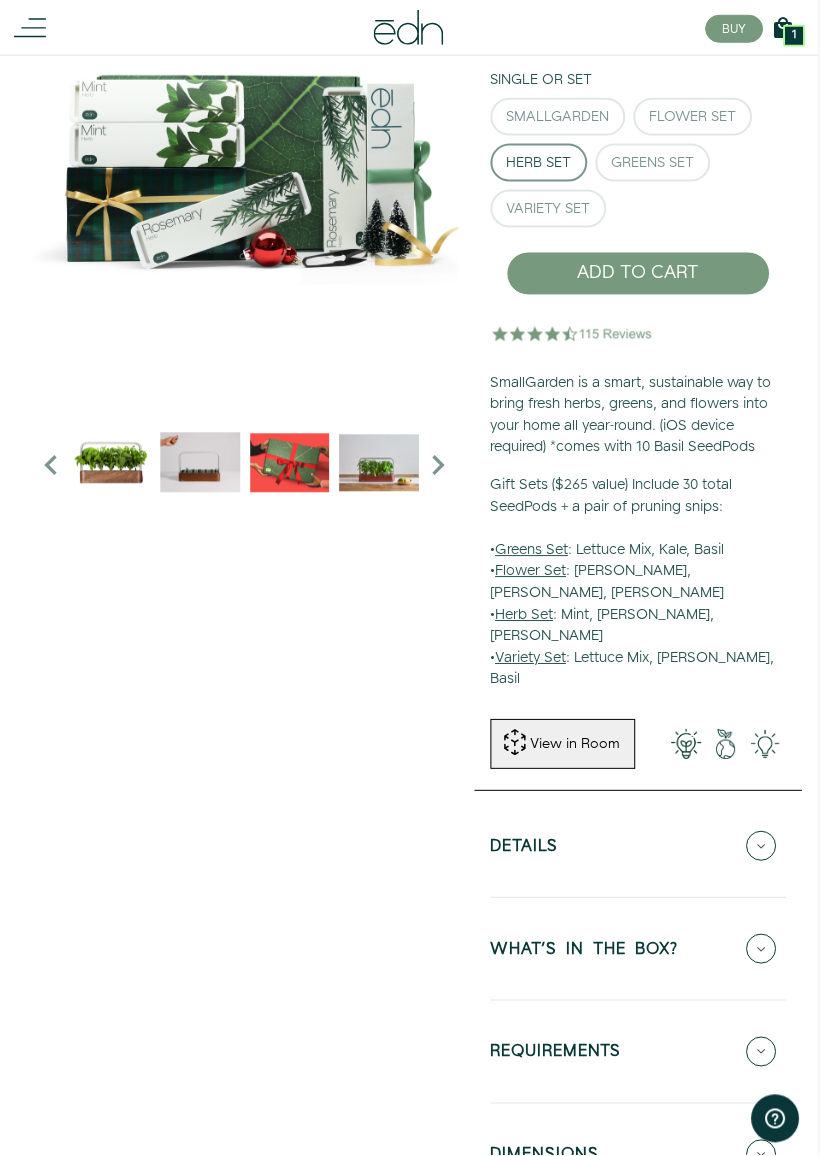 click at bounding box center (439, 466) 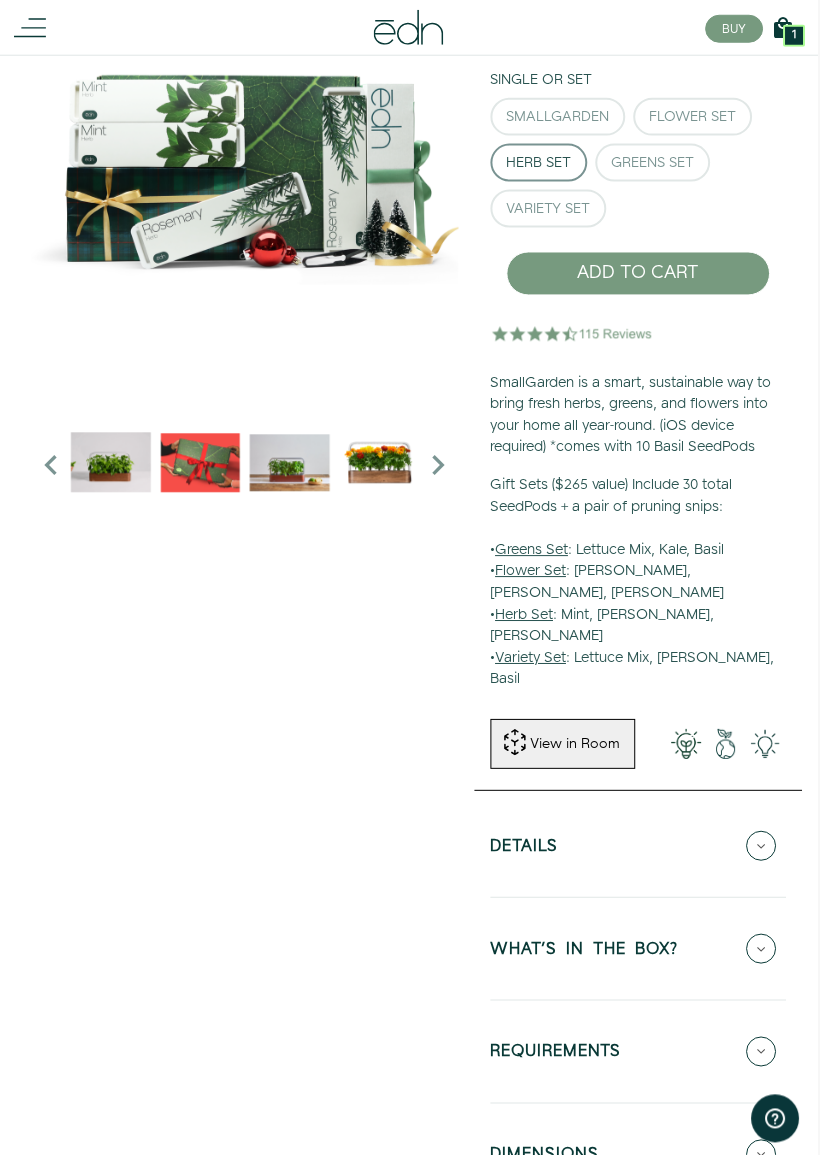 click at bounding box center [439, 466] 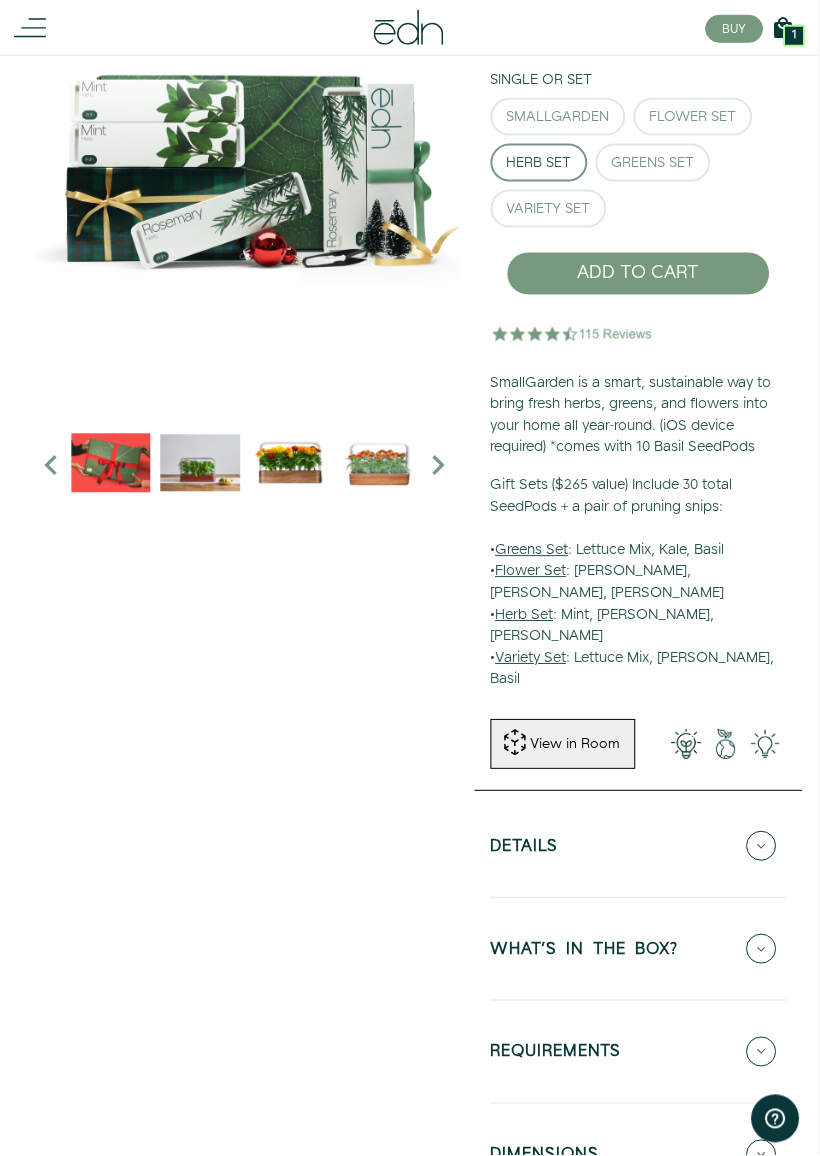 click at bounding box center [439, 466] 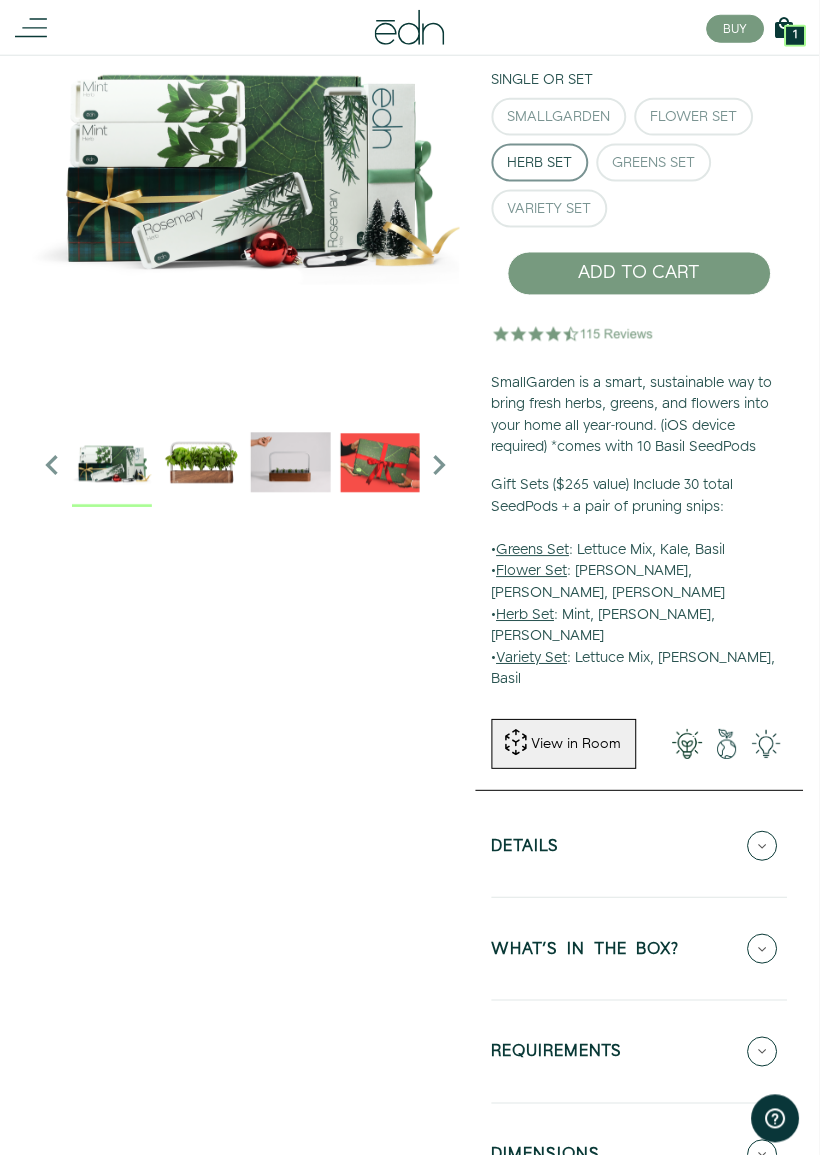 click at bounding box center (112, 463) 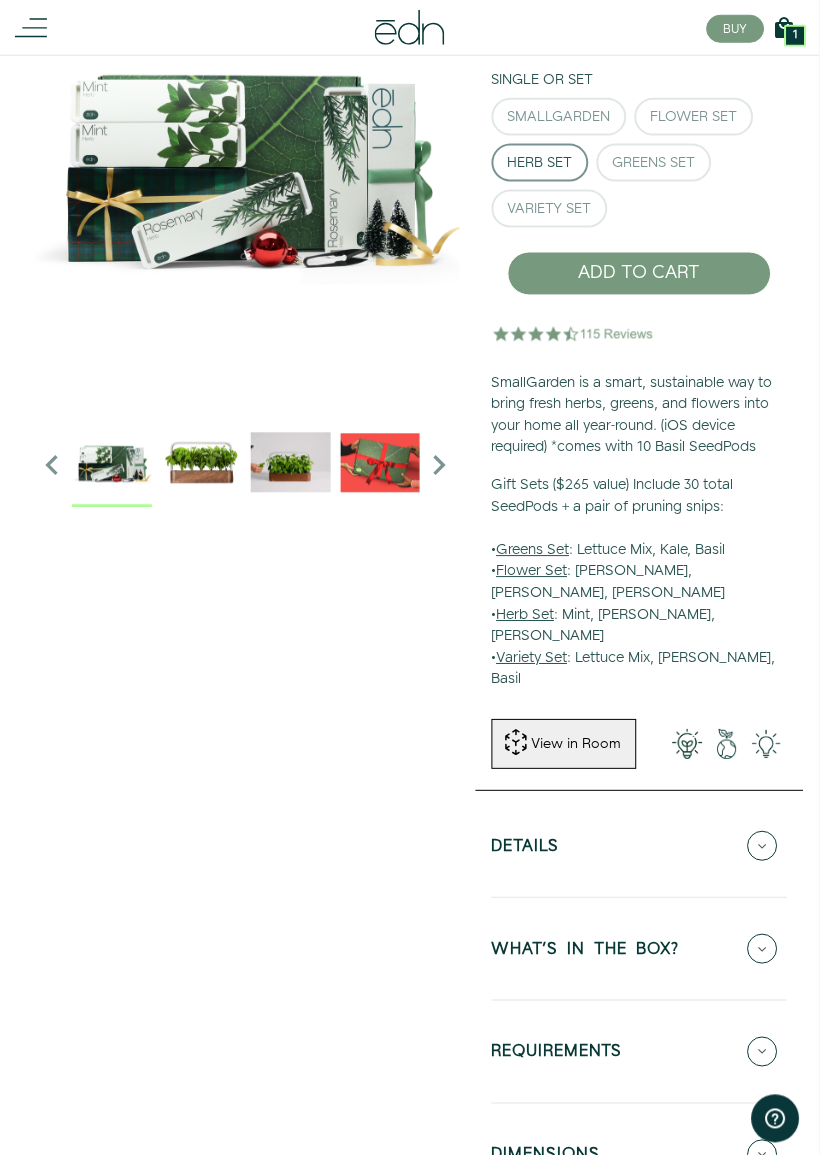 click at bounding box center [202, 463] 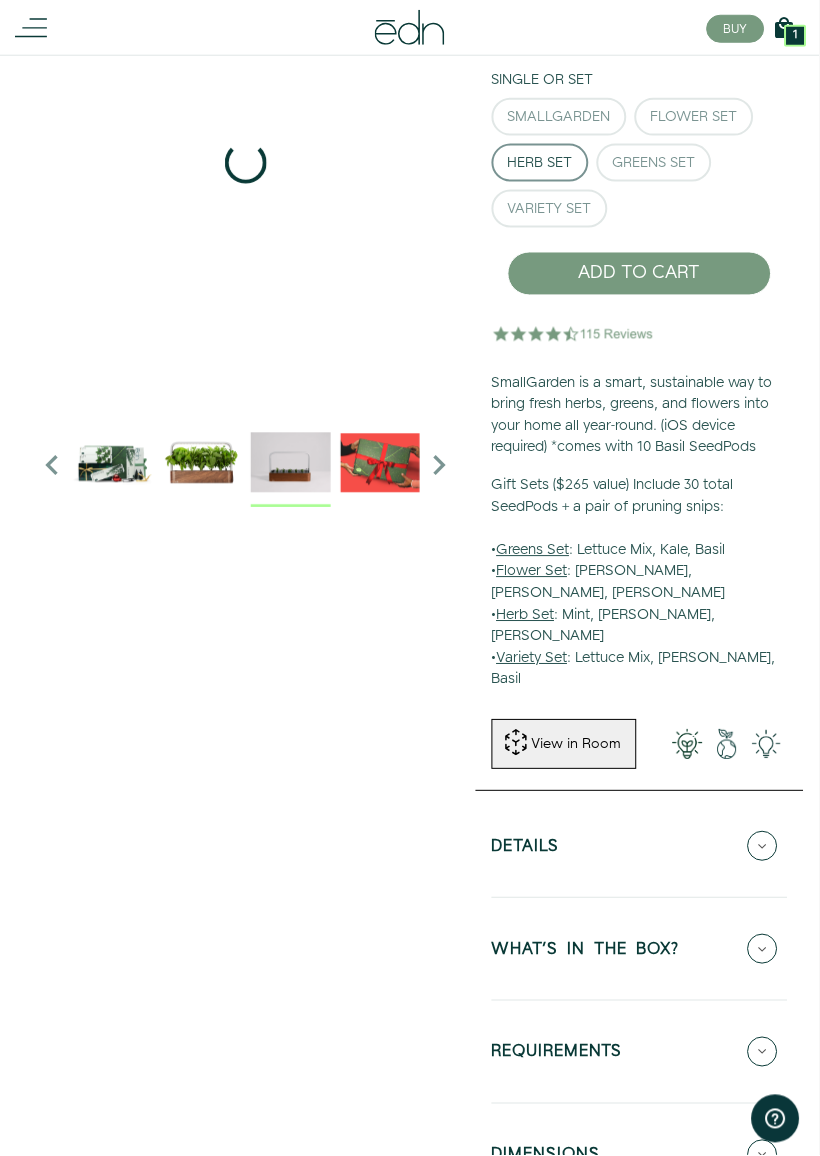 click at bounding box center [291, 463] 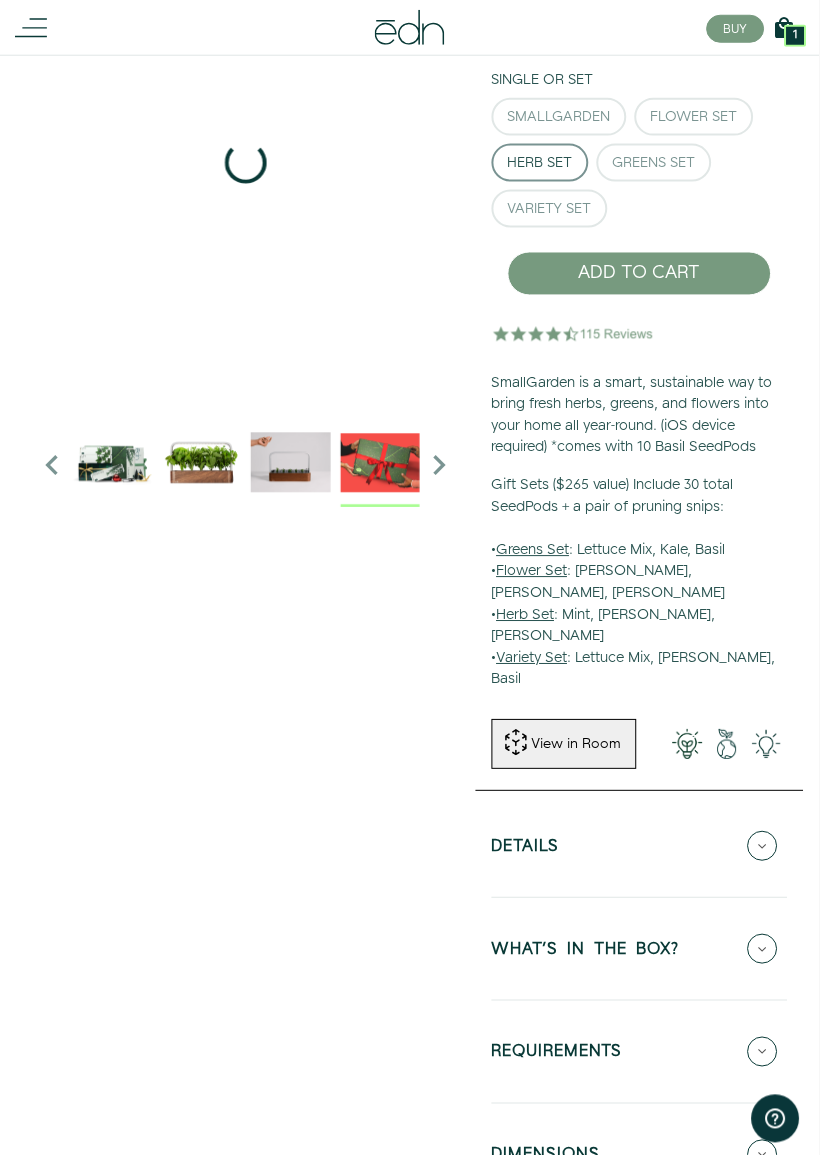 click at bounding box center (381, 463) 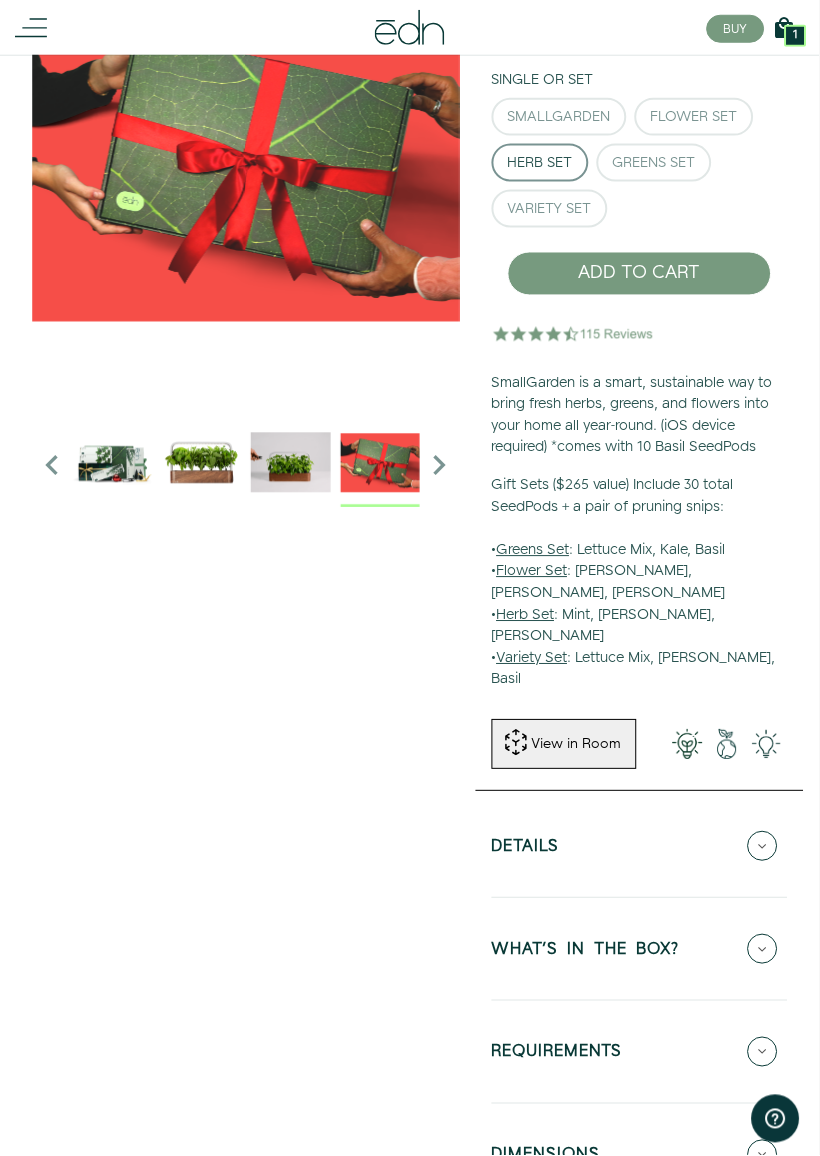 click on "Greens Set" at bounding box center [654, 163] 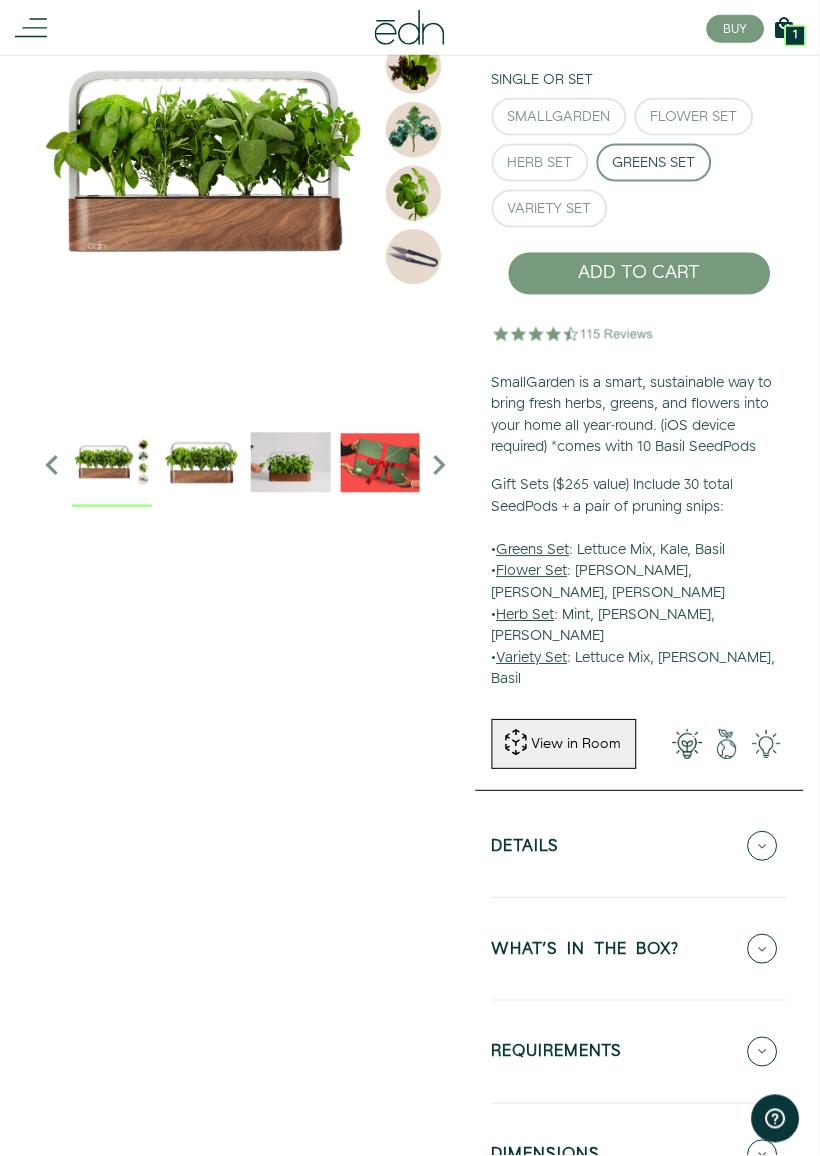 click on "Greens Set" at bounding box center (533, 551) 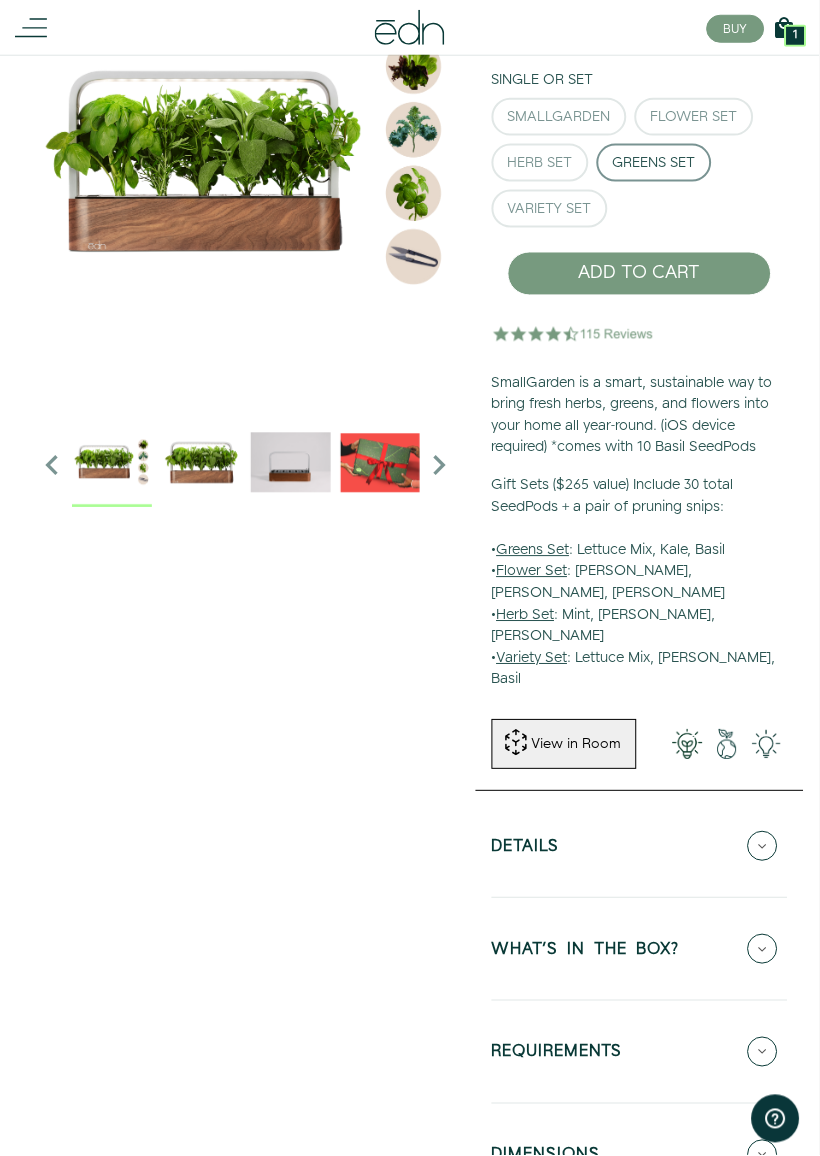 click on "Greens Set" at bounding box center (533, 551) 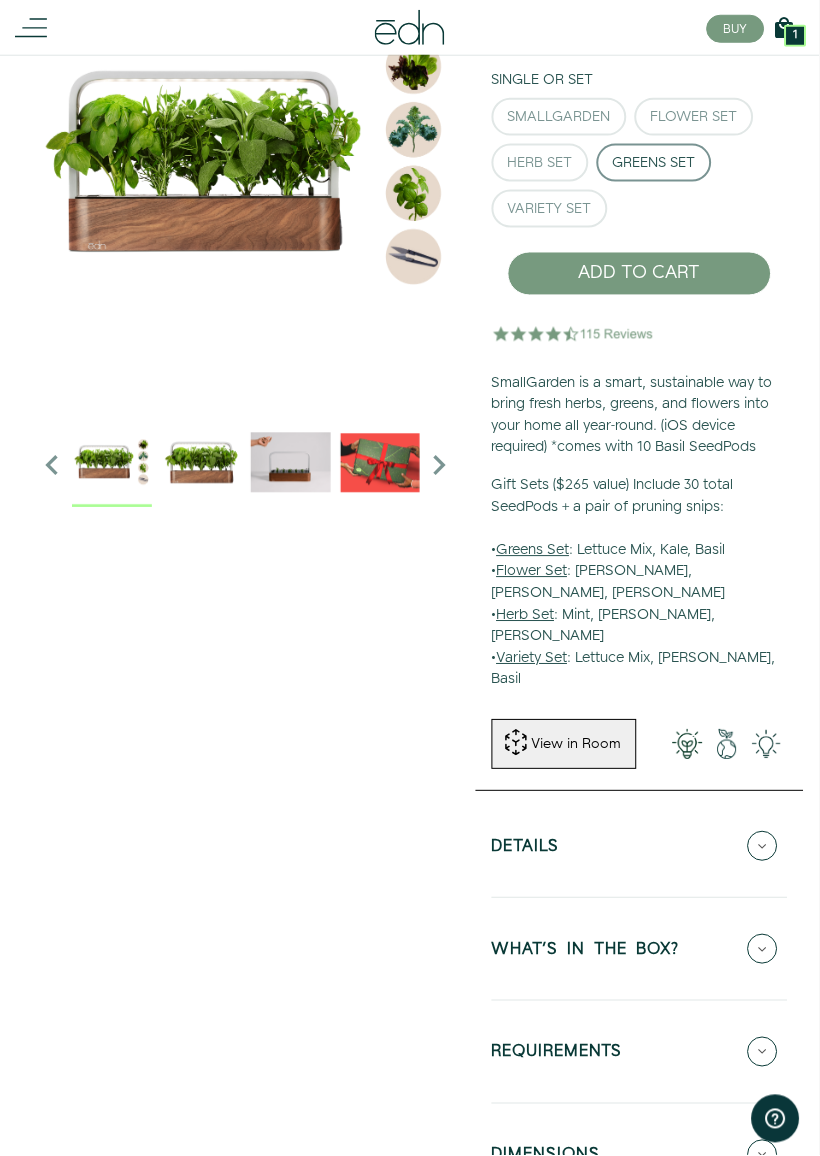 click on "Greens Set" at bounding box center [533, 551] 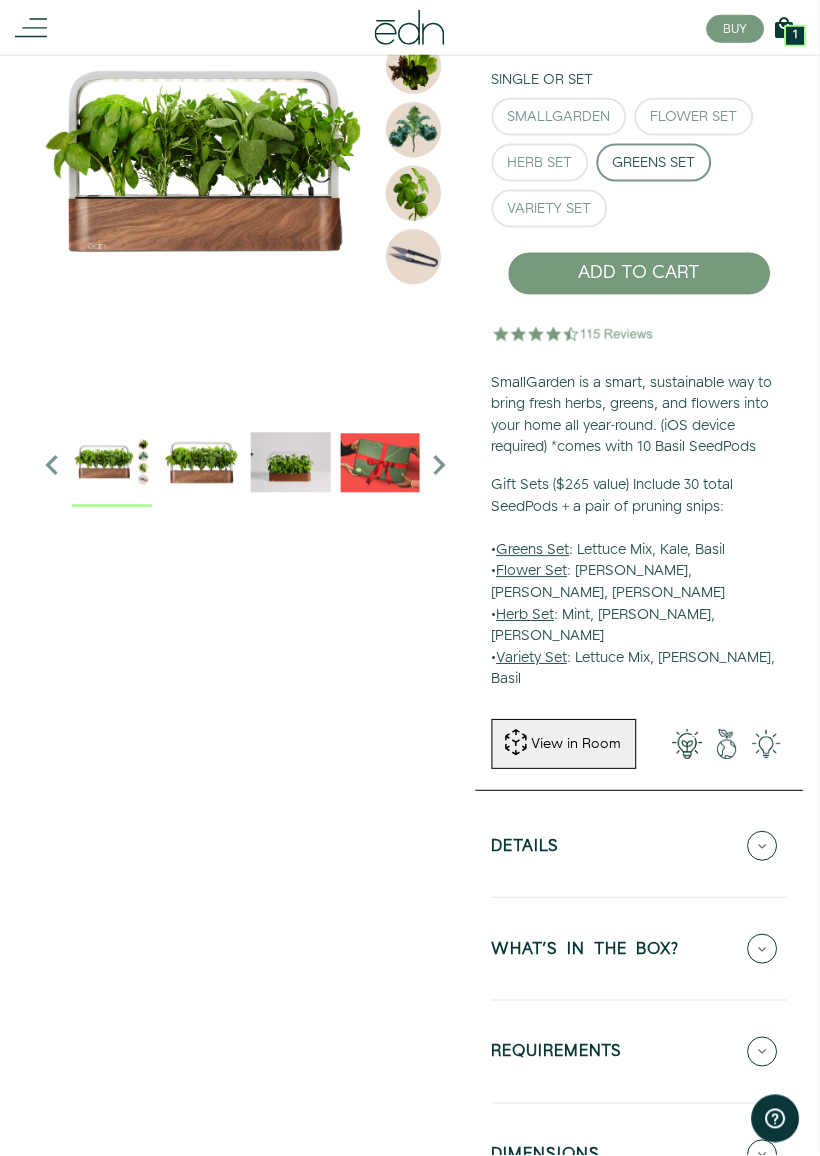 click on "Variety Set" at bounding box center [550, 209] 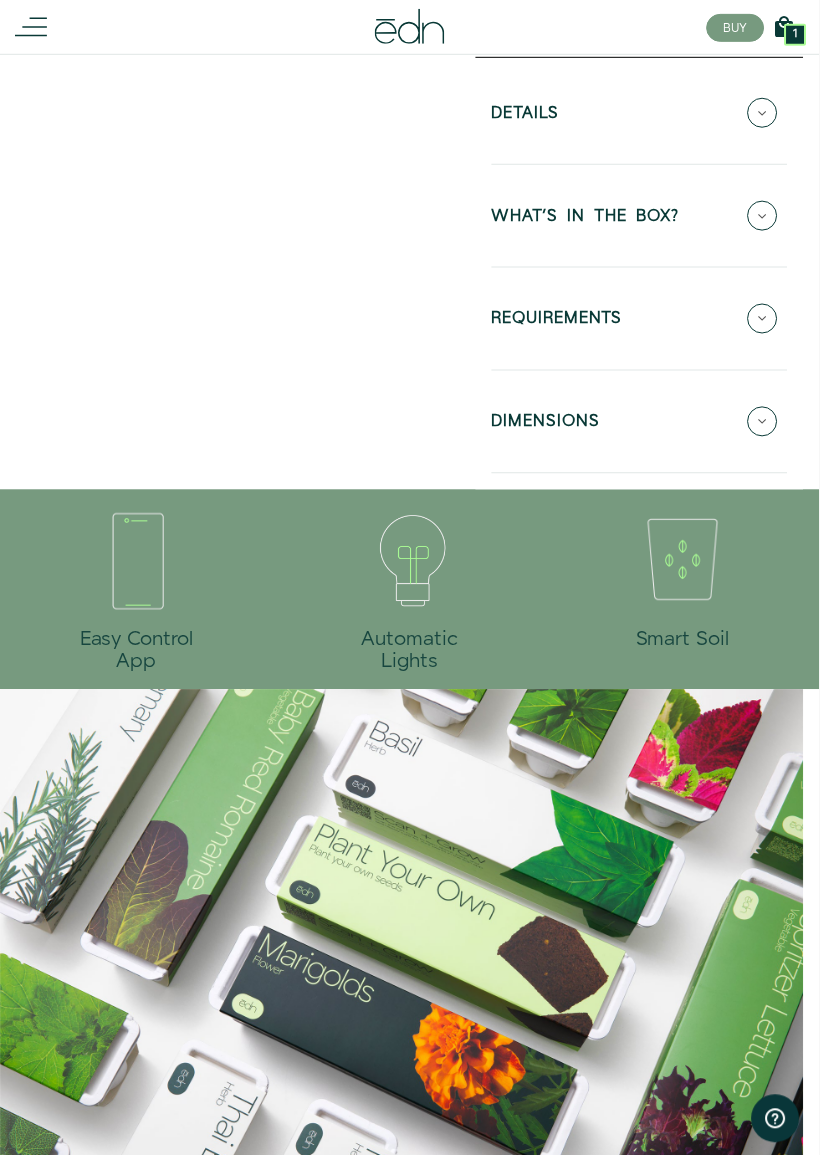 scroll, scrollTop: 935, scrollLeft: 0, axis: vertical 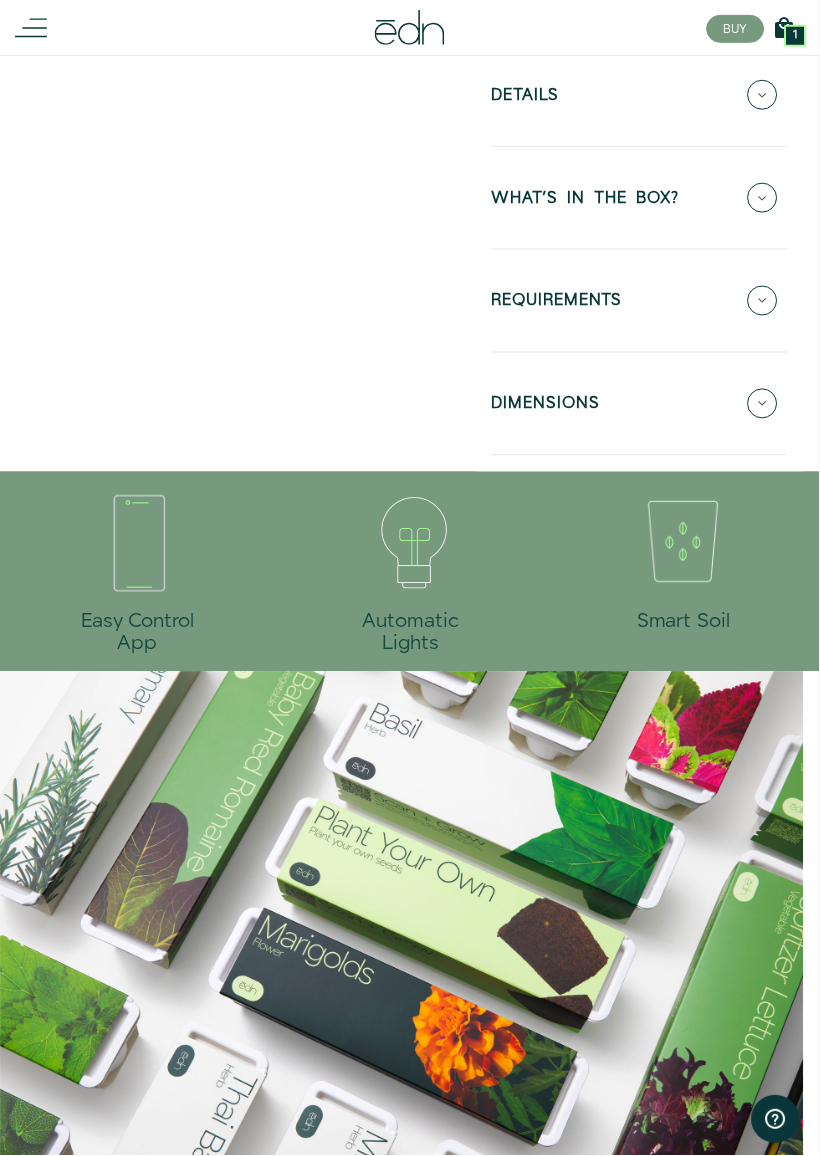click at bounding box center [684, 542] 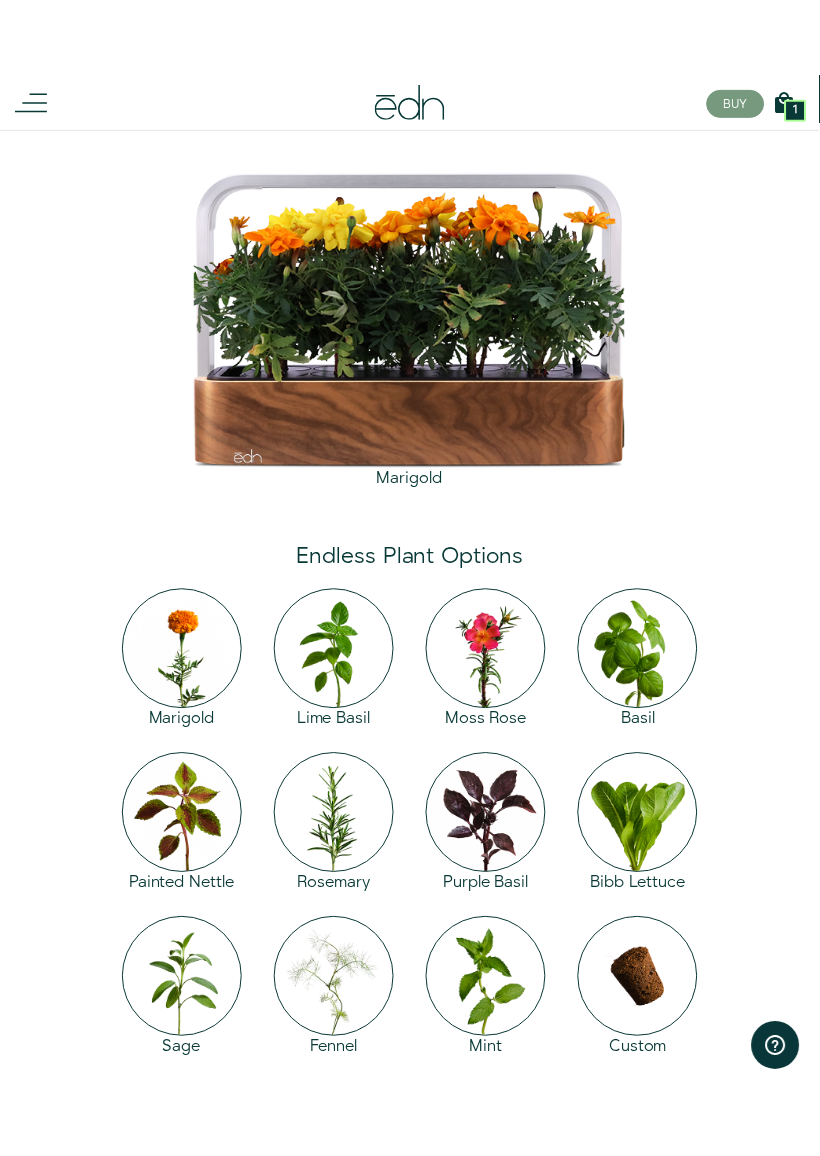 scroll, scrollTop: 2555, scrollLeft: 0, axis: vertical 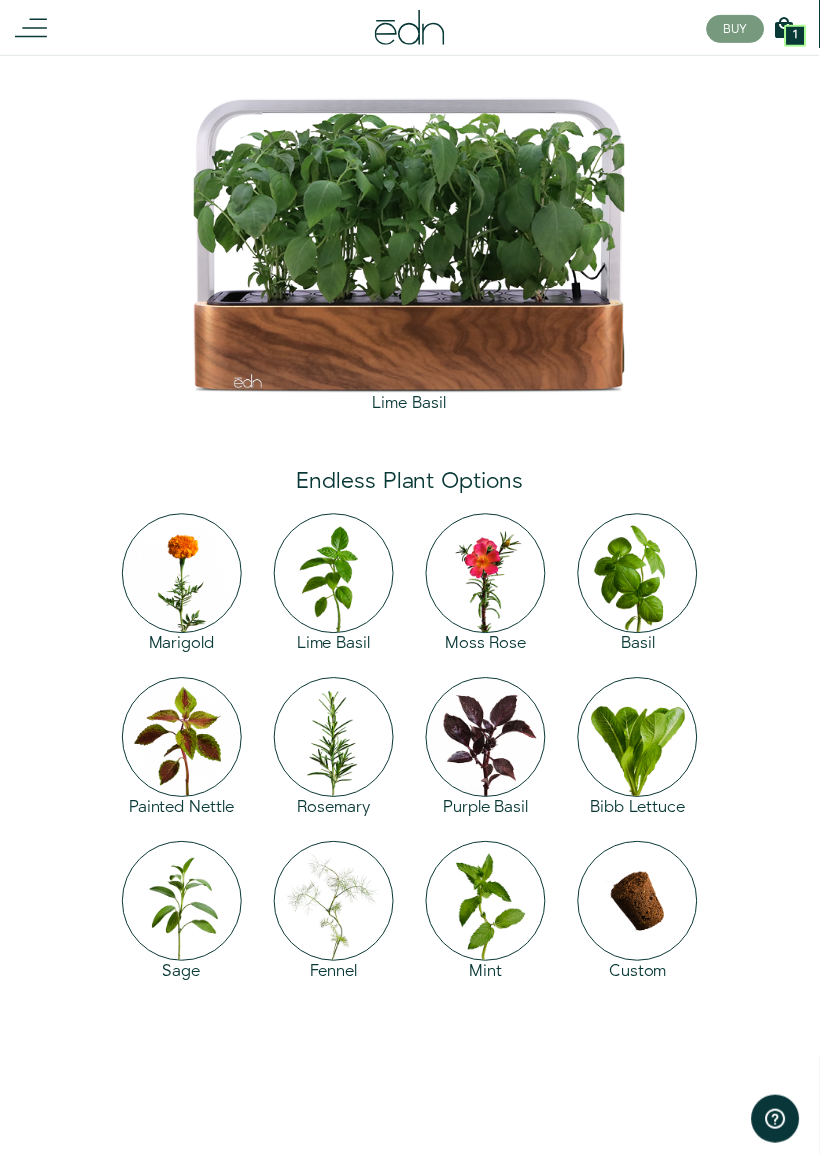 click at bounding box center (334, 574) 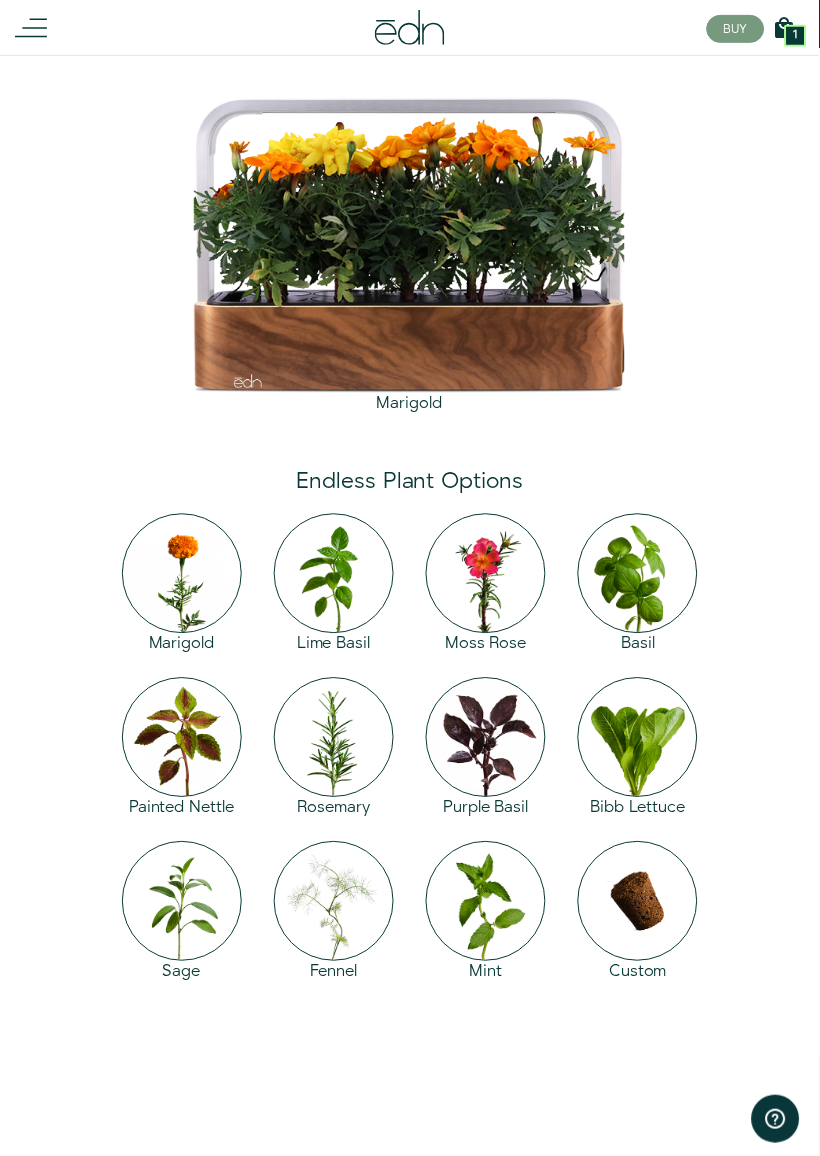 click at bounding box center (182, 574) 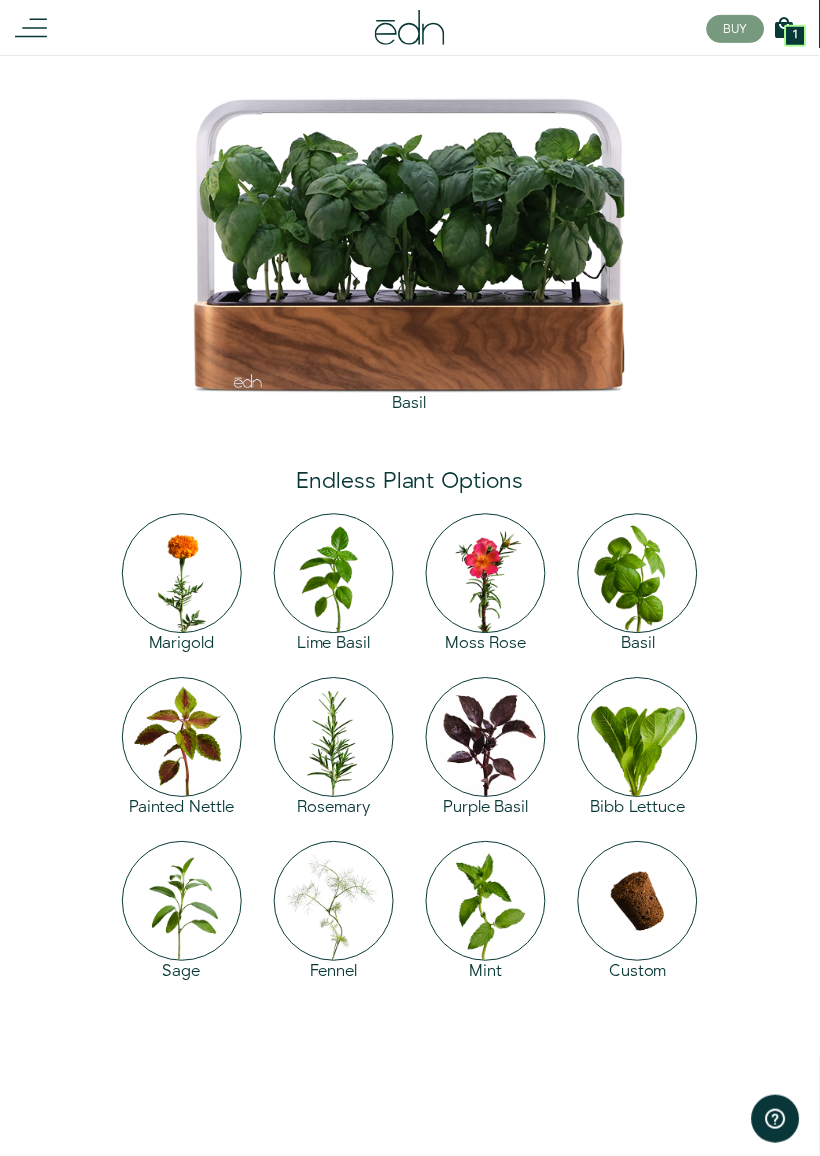 click at bounding box center (638, 574) 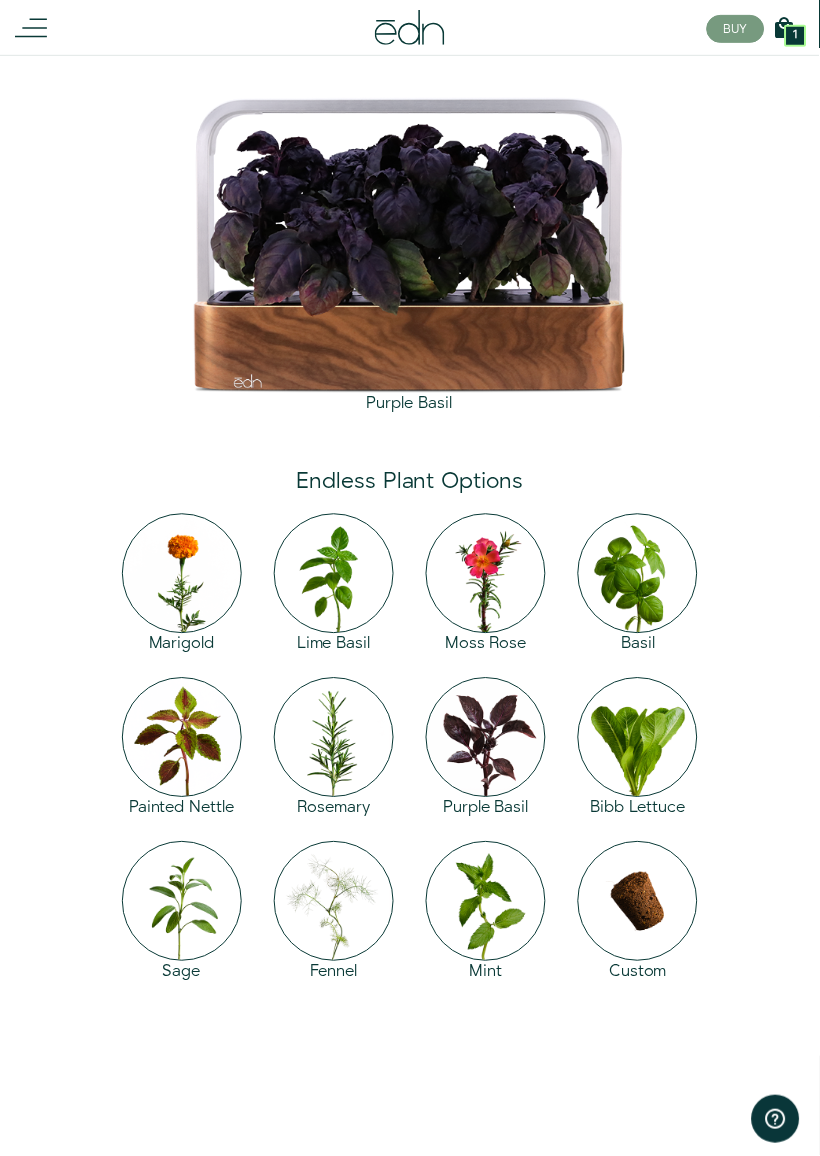 click at bounding box center [486, 738] 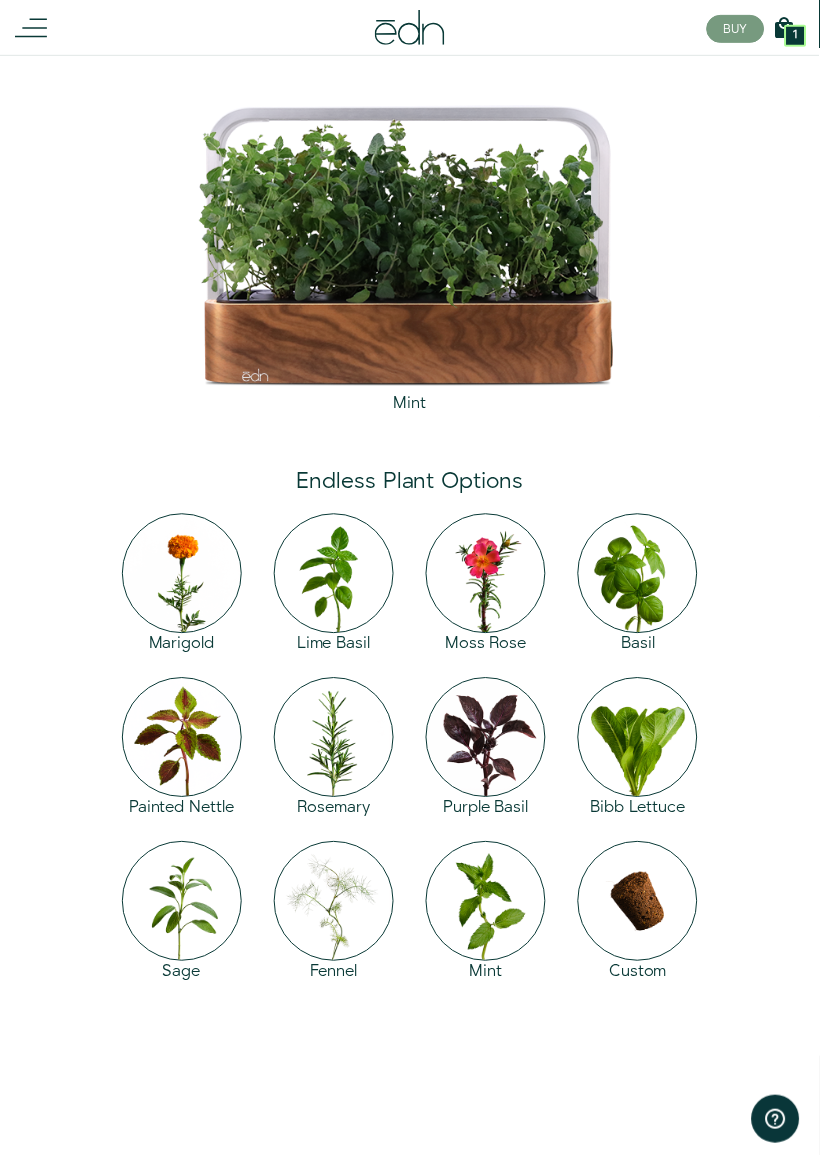 click at bounding box center (486, 902) 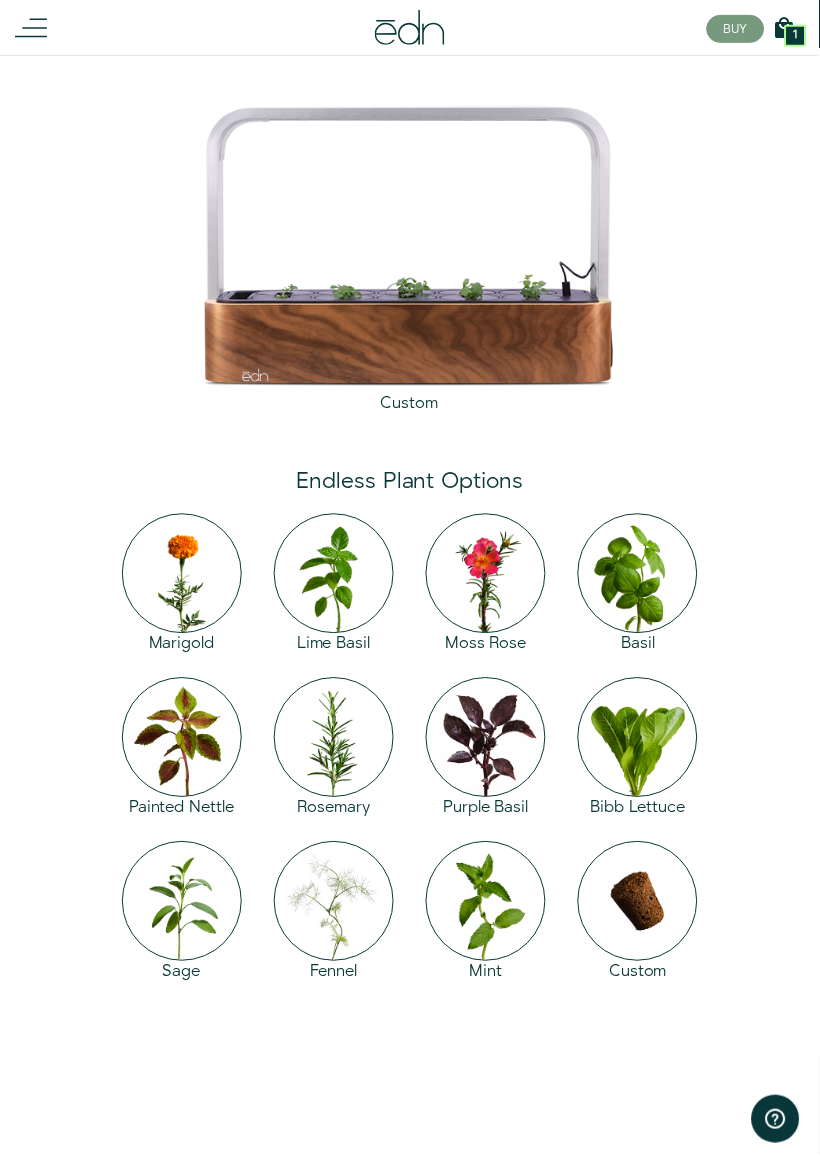 click at bounding box center (638, 902) 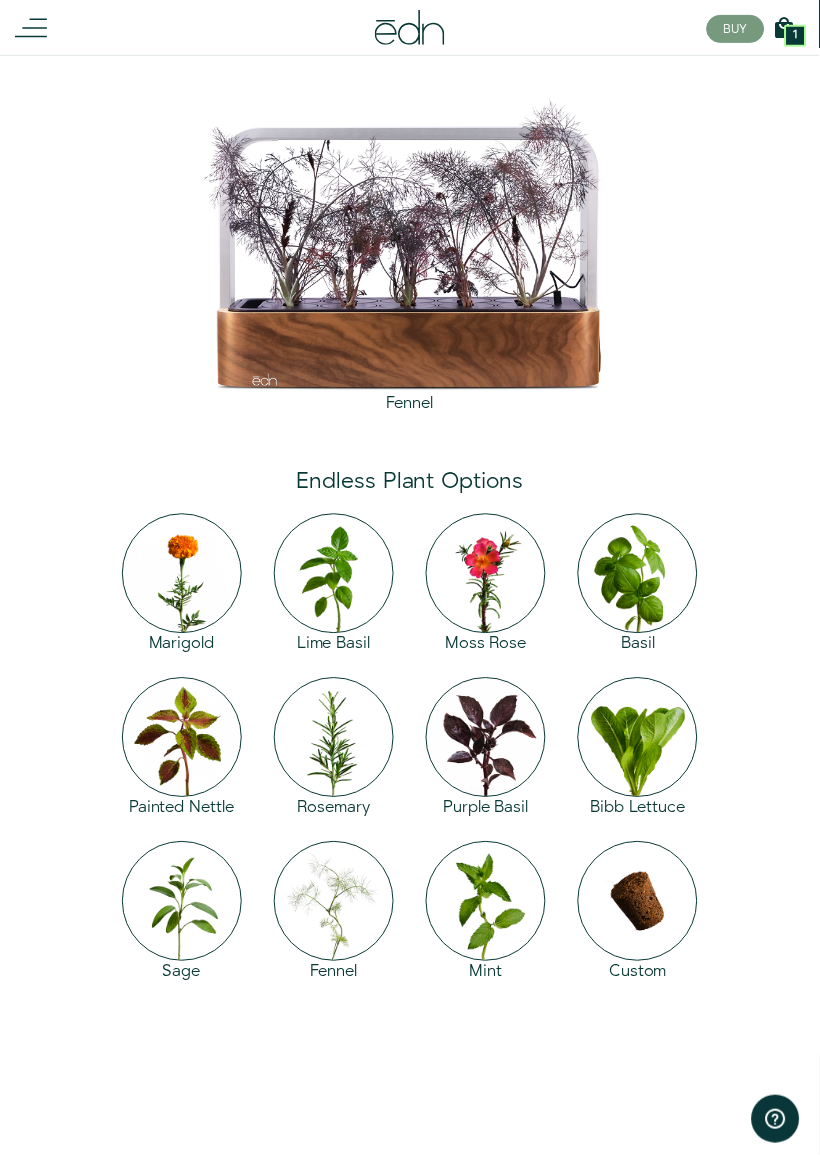 click at bounding box center [334, 902] 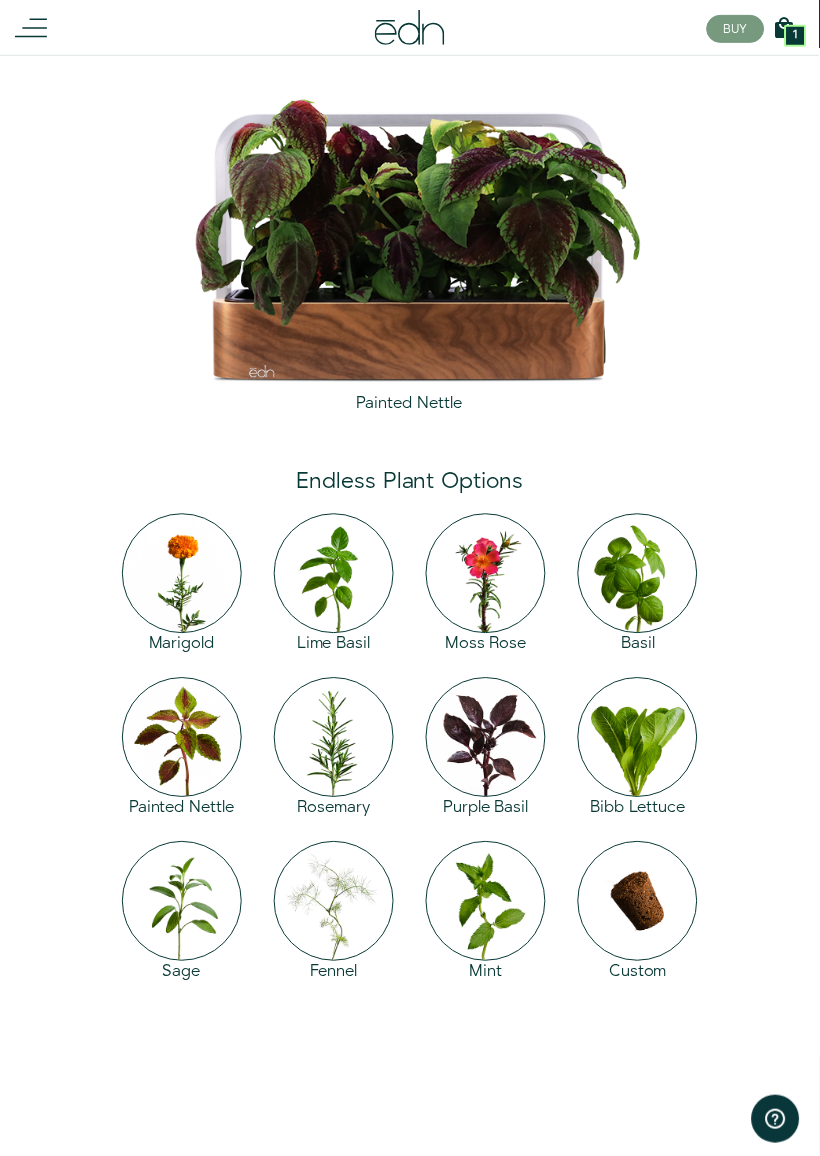 click at bounding box center (182, 738) 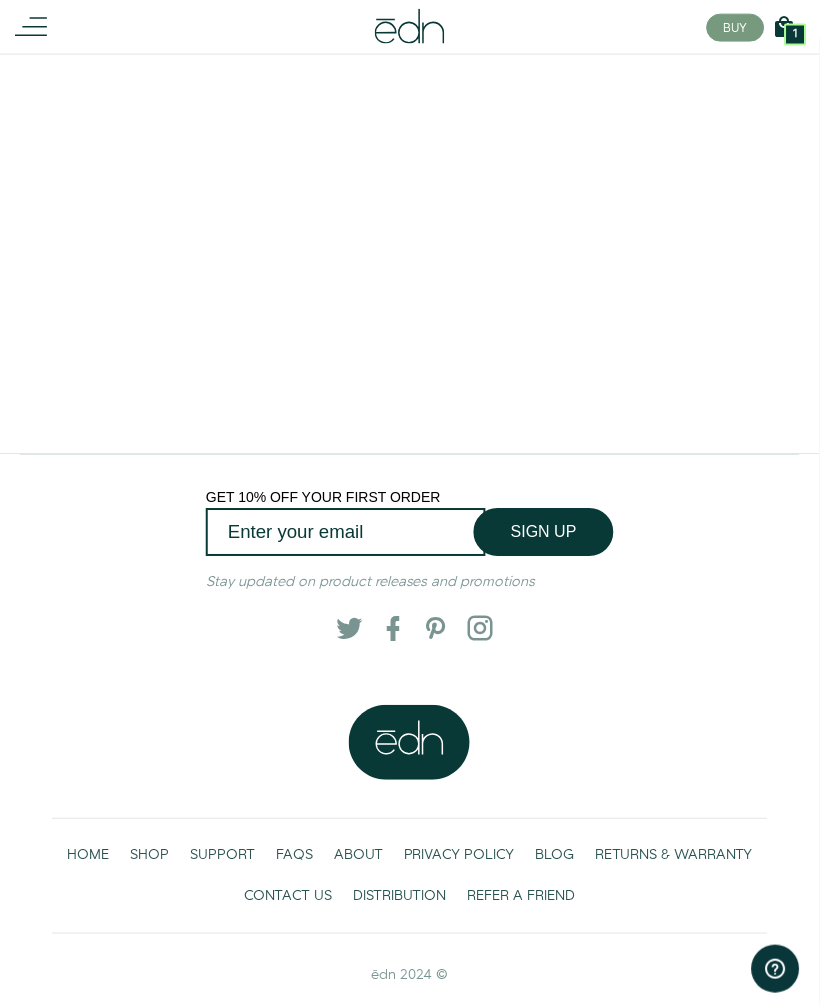 scroll, scrollTop: 3573, scrollLeft: 0, axis: vertical 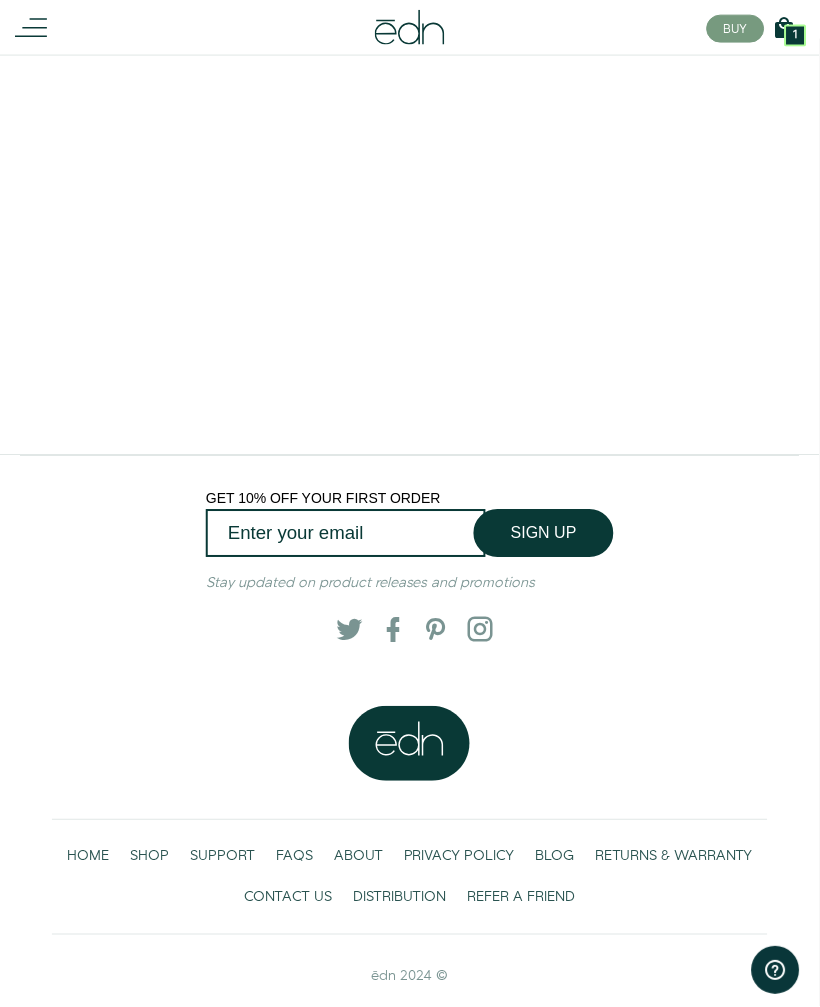 click on "DISTRIBUTION" at bounding box center (400, 898) 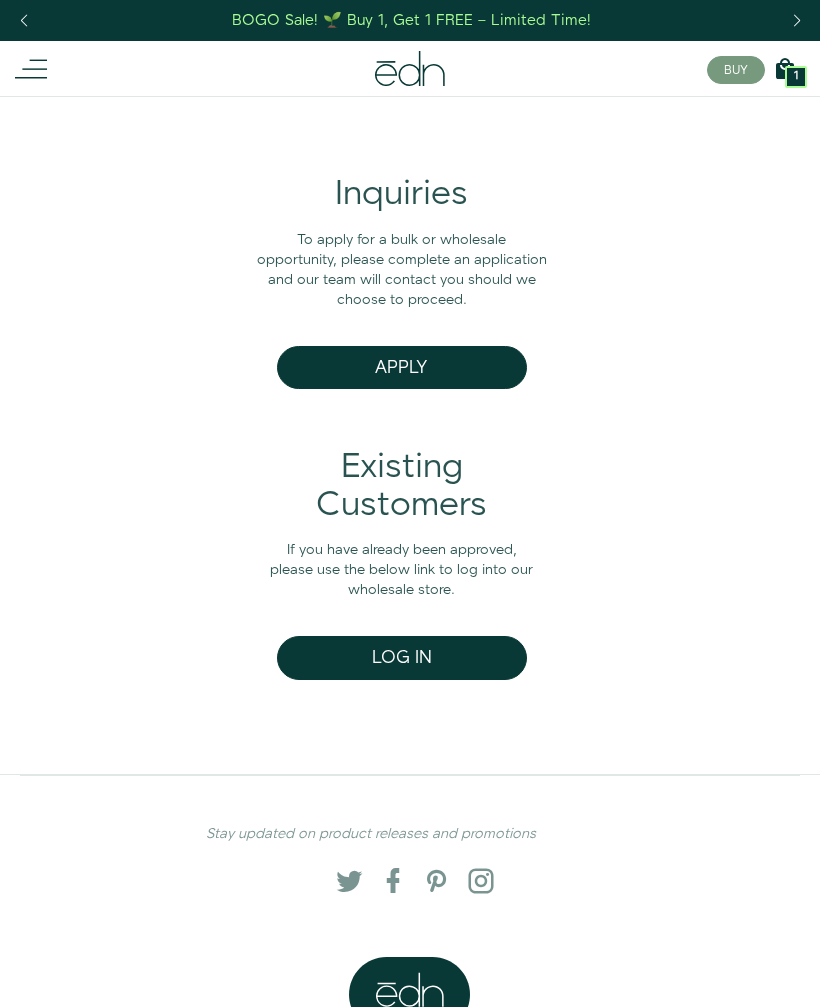scroll, scrollTop: 0, scrollLeft: 0, axis: both 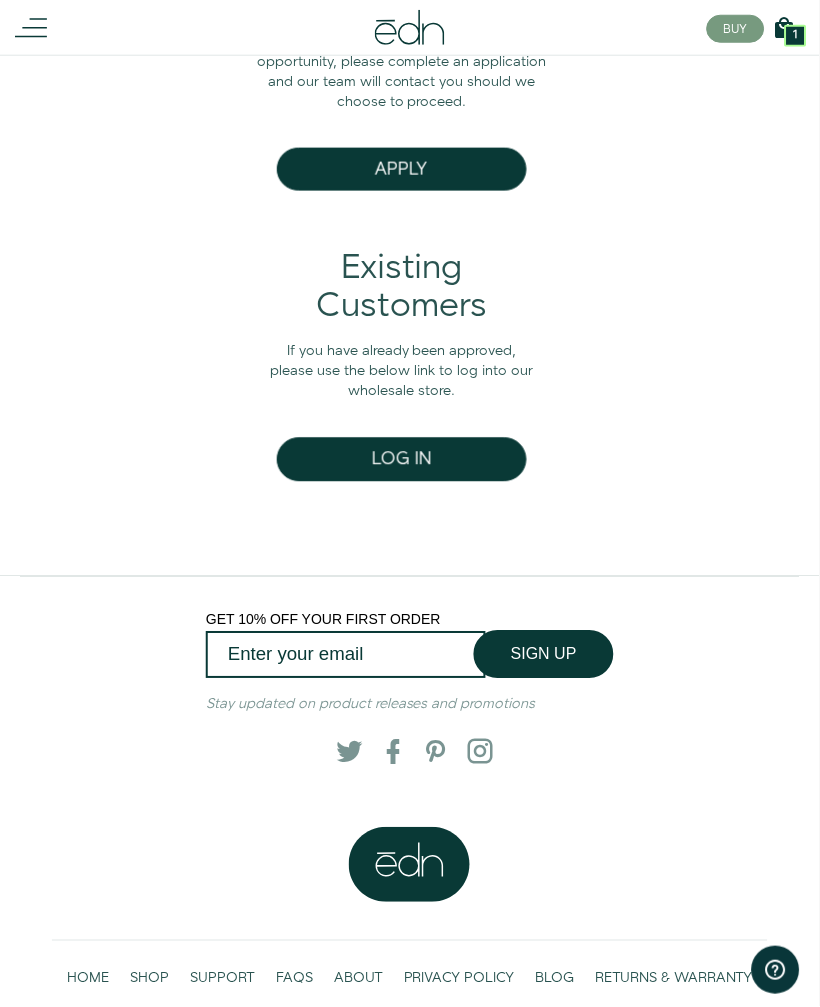 click on "GET 10% OFF YOUR FIRST ORDER SIGN UP Submit Stay updated on product releases and promotions
Twitter
Facebook
Pinterest
Instagram
.pill-cls-1,
.pill-cls-2{clip-path:url(#clip-path);}
.pill-cls-5{fill:#093936;}
.pill-cls-6{fill:#ffffff;}" at bounding box center [410, 859] 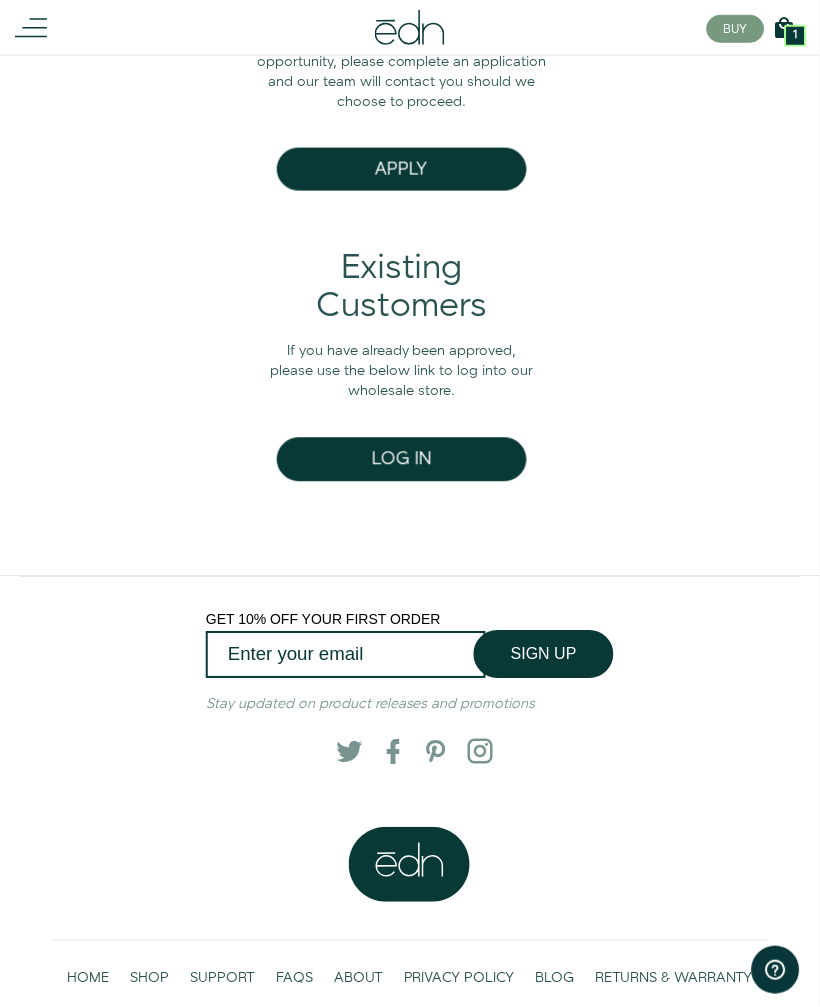 click on "HOME" at bounding box center (88, 979) 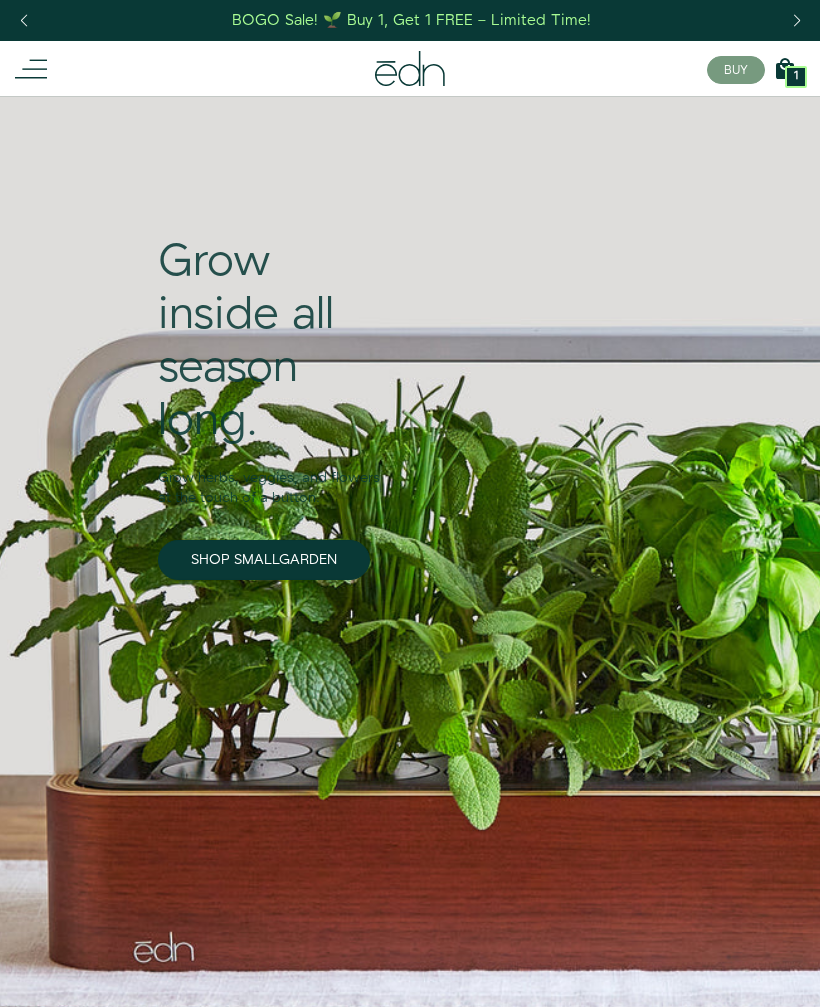 scroll, scrollTop: 0, scrollLeft: 0, axis: both 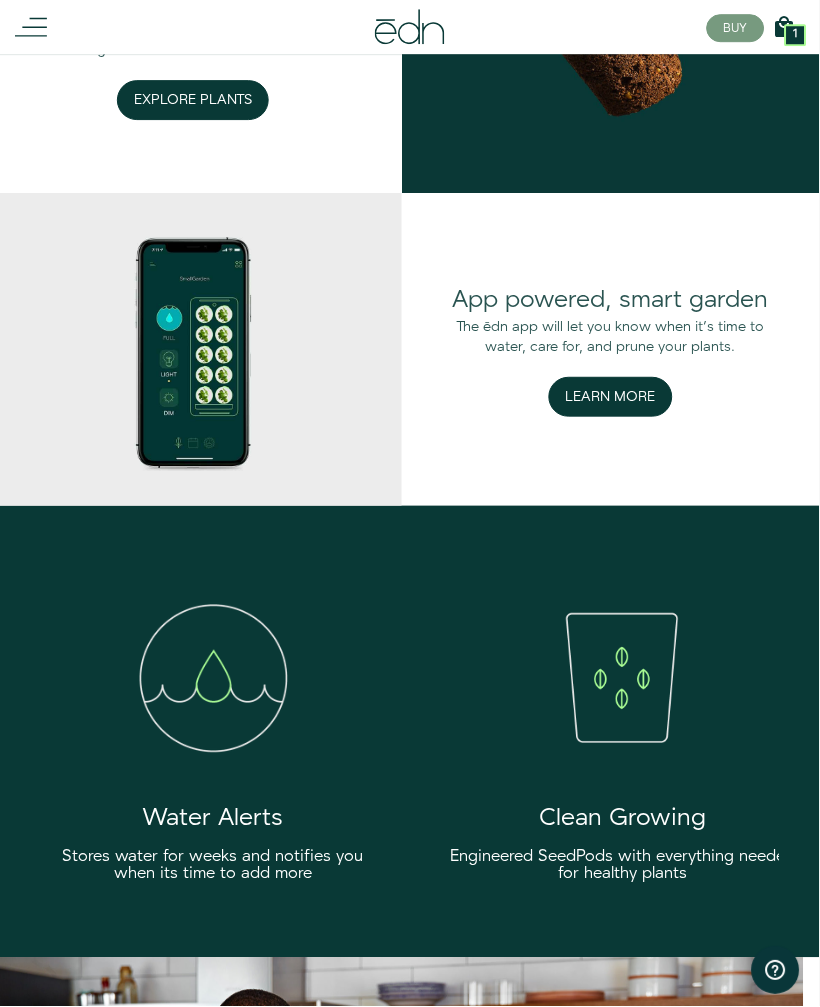 click at bounding box center [623, 678] 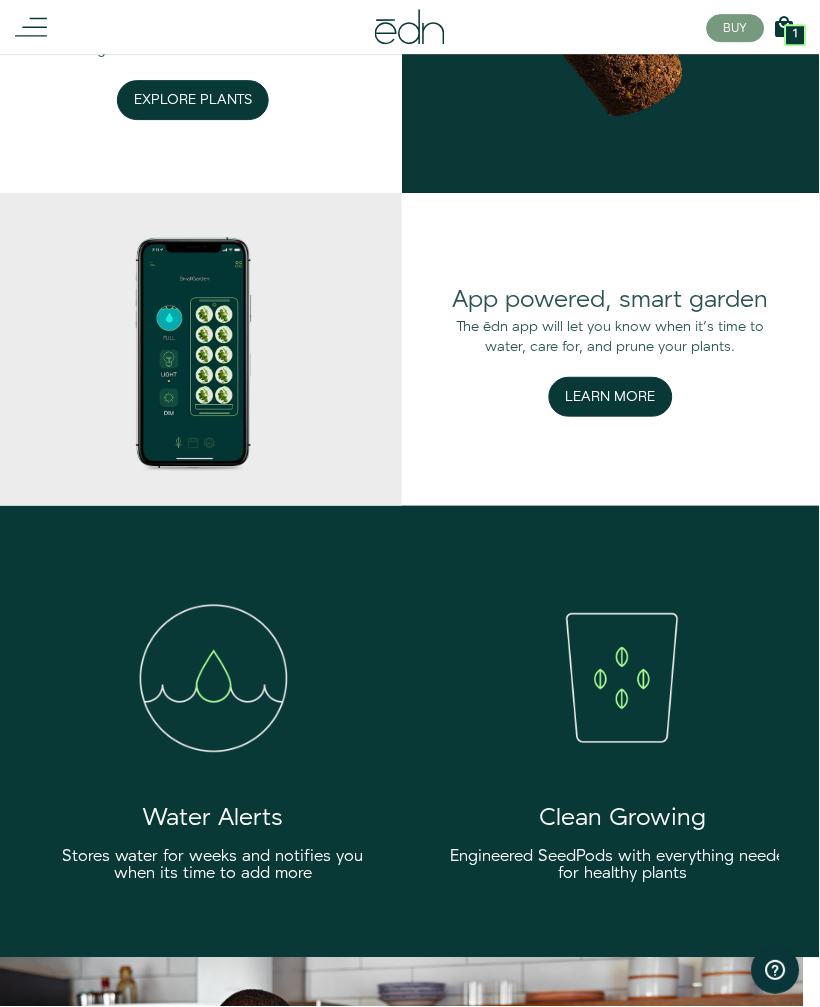 click at bounding box center (623, 678) 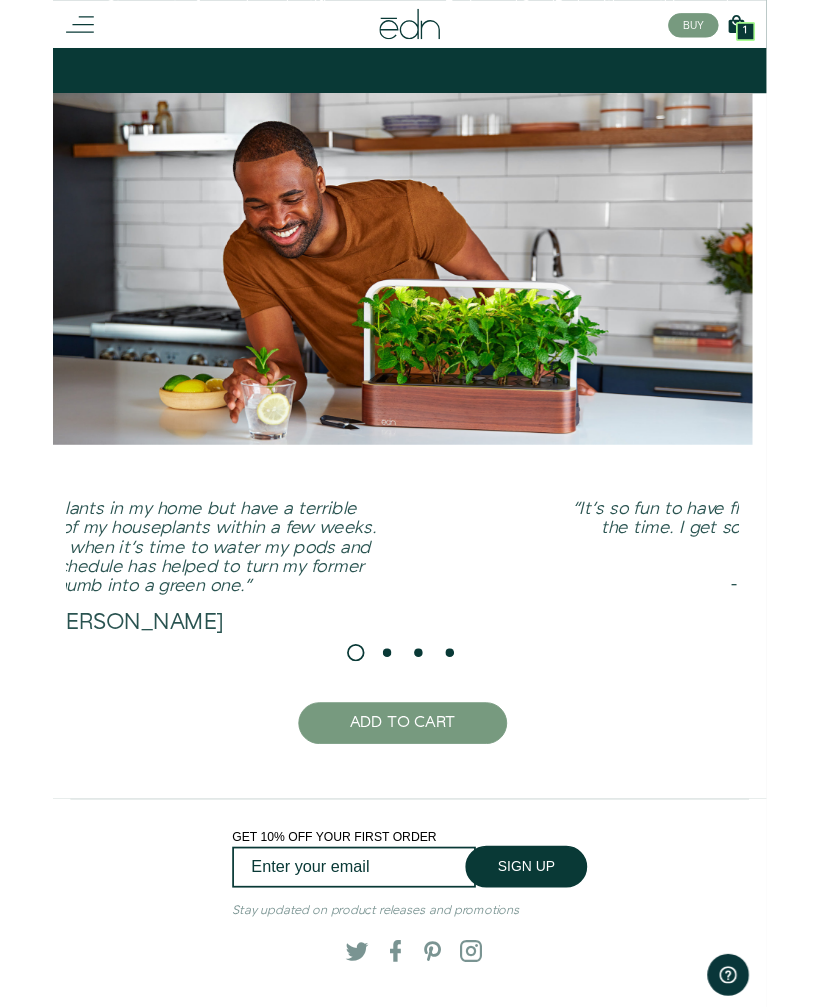 scroll, scrollTop: 3171, scrollLeft: 0, axis: vertical 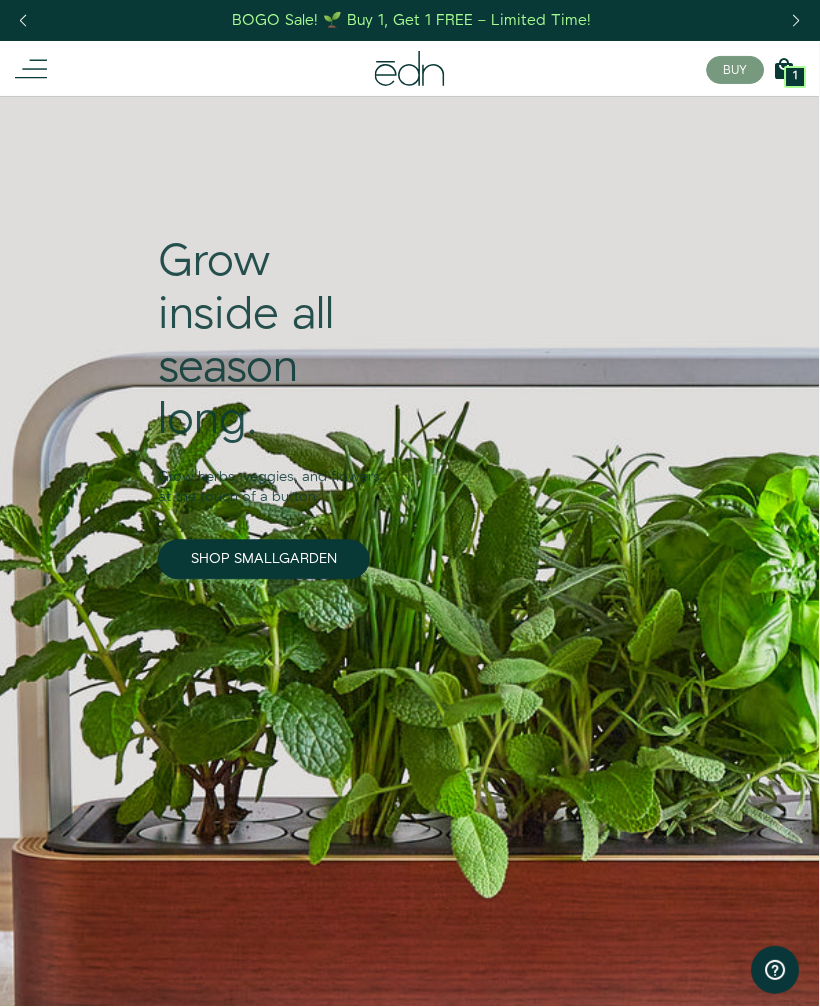 click on "BOGO Sale! 🌱 Buy 1, Get 1 FREE – Limited Time!" at bounding box center [411, 20] 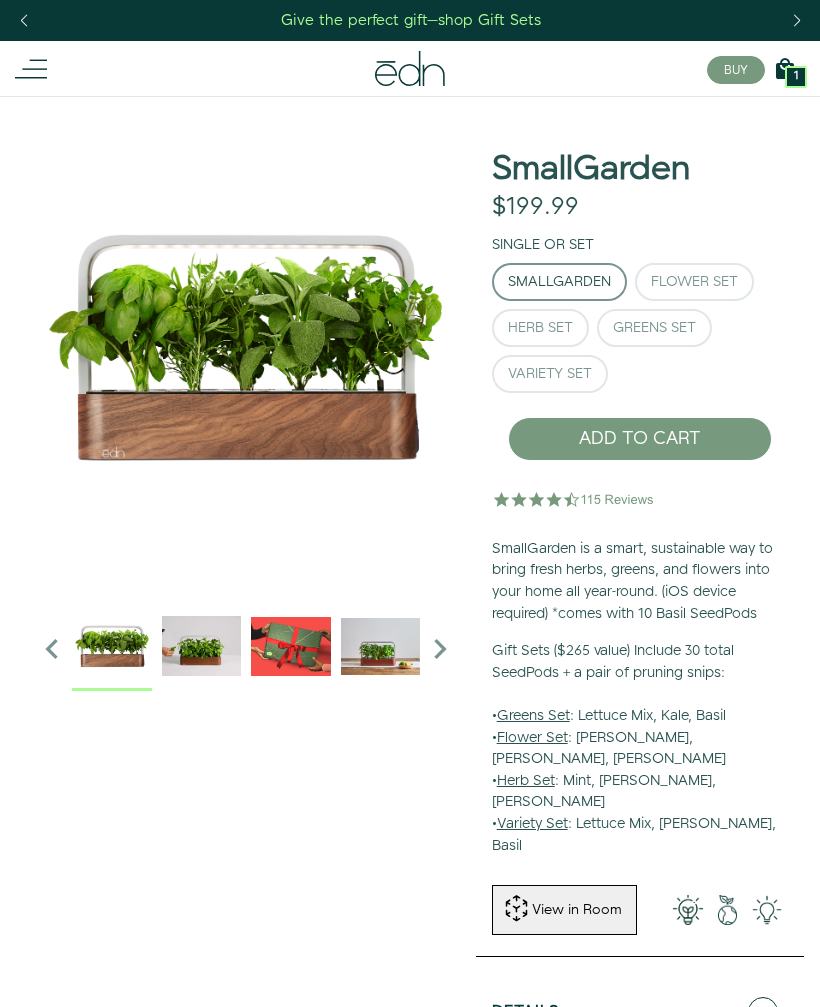scroll, scrollTop: 0, scrollLeft: 0, axis: both 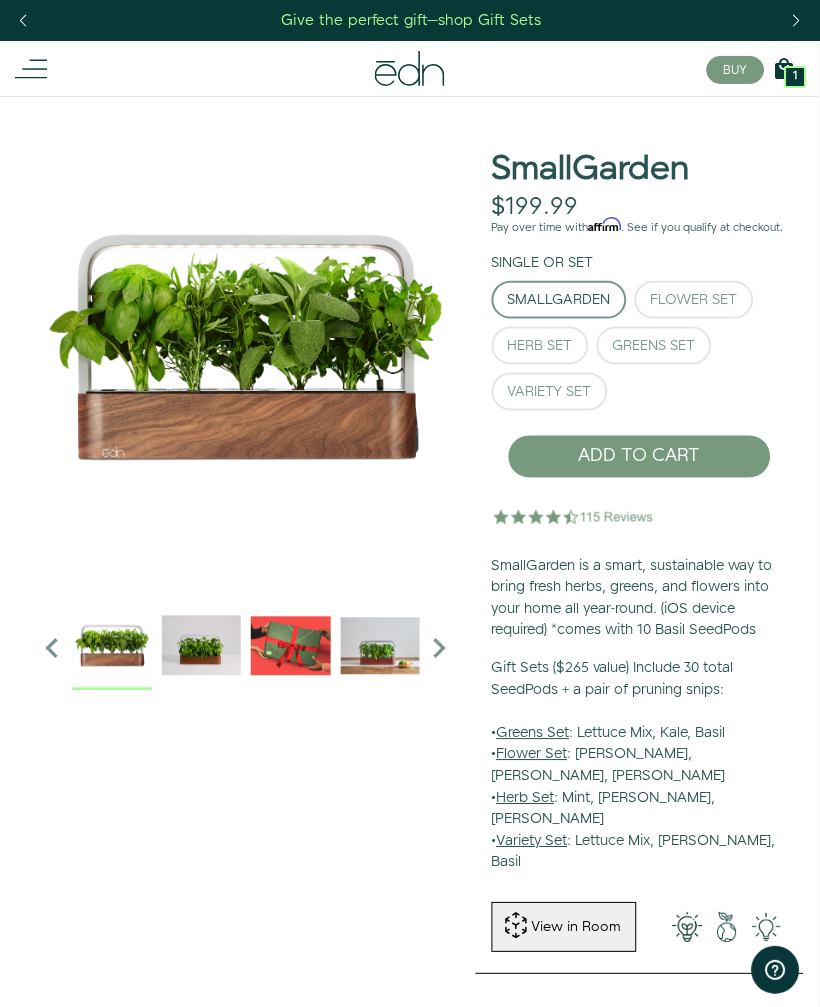 click on "Flower Set" at bounding box center (694, 300) 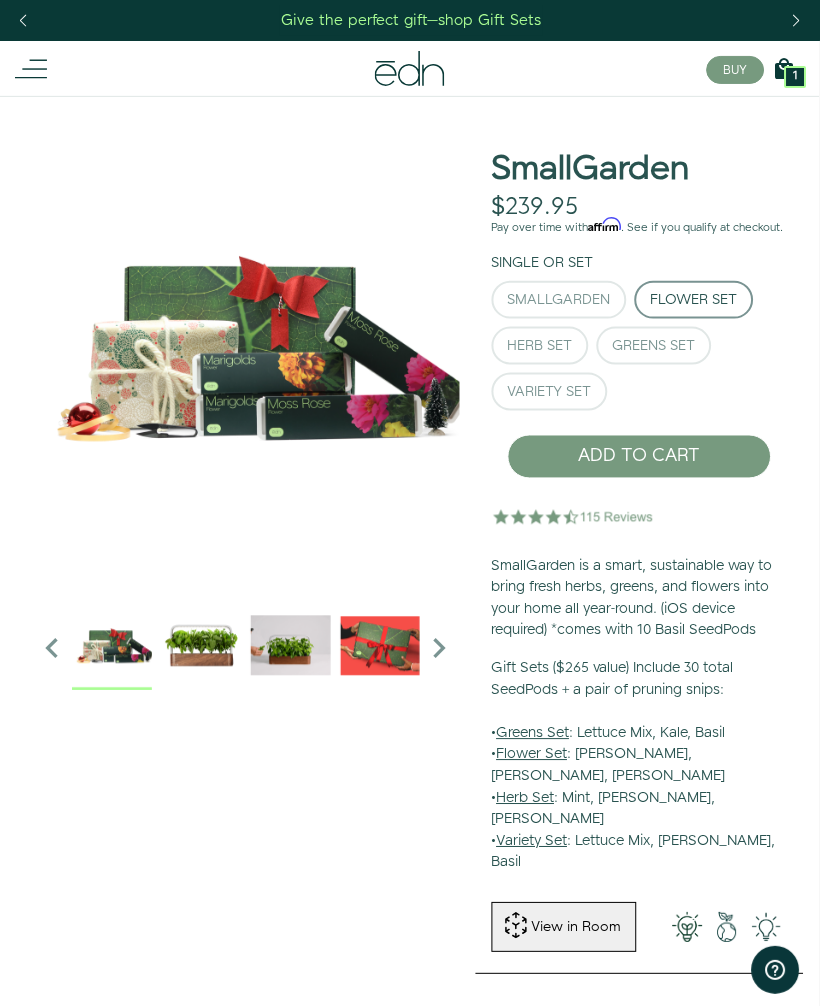 click on "Greens Set" at bounding box center (654, 346) 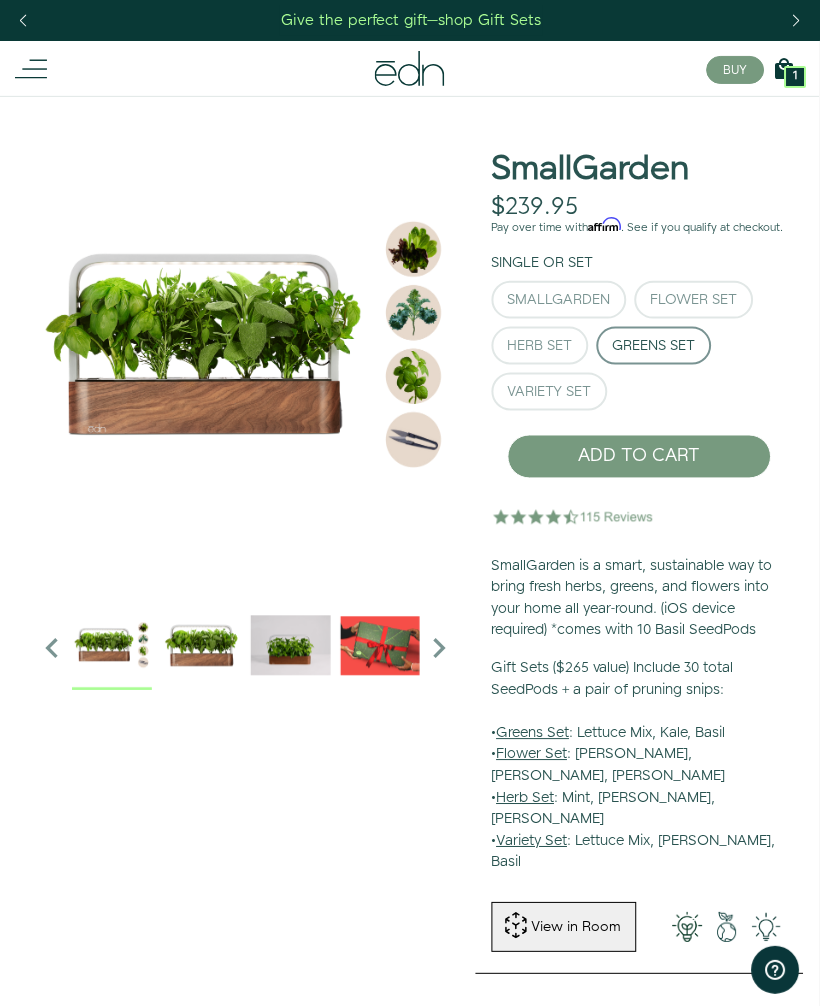 click on "Herb Set" at bounding box center (540, 346) 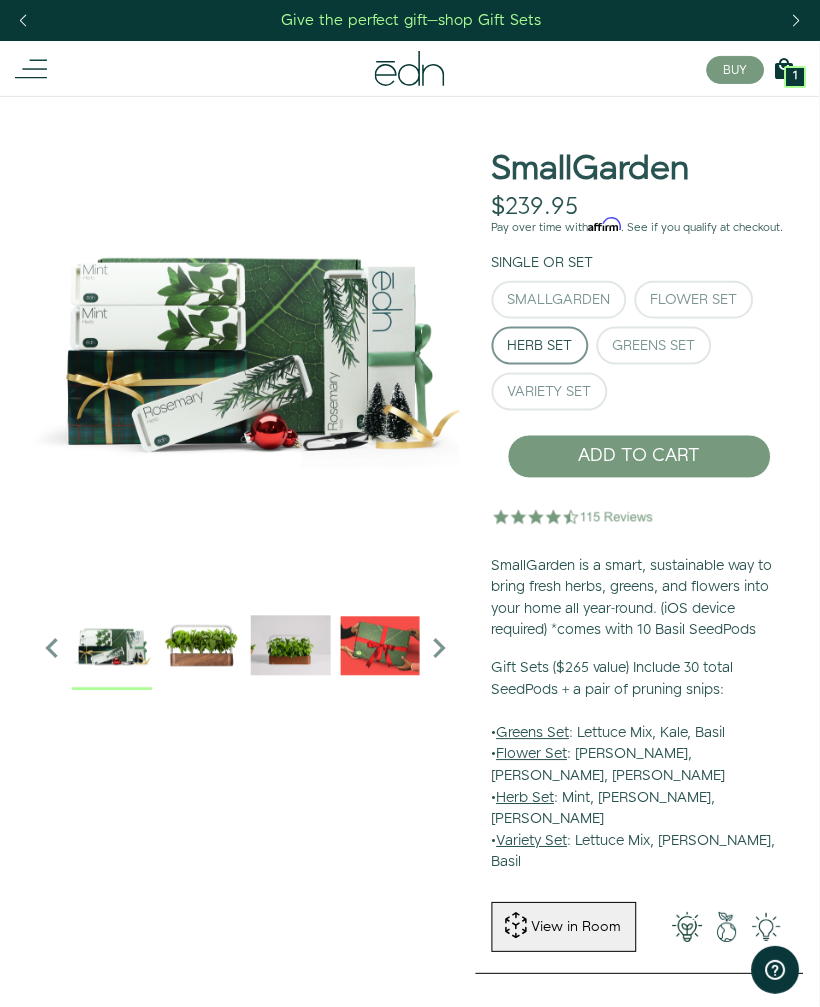click on "Variety Set" at bounding box center (550, 392) 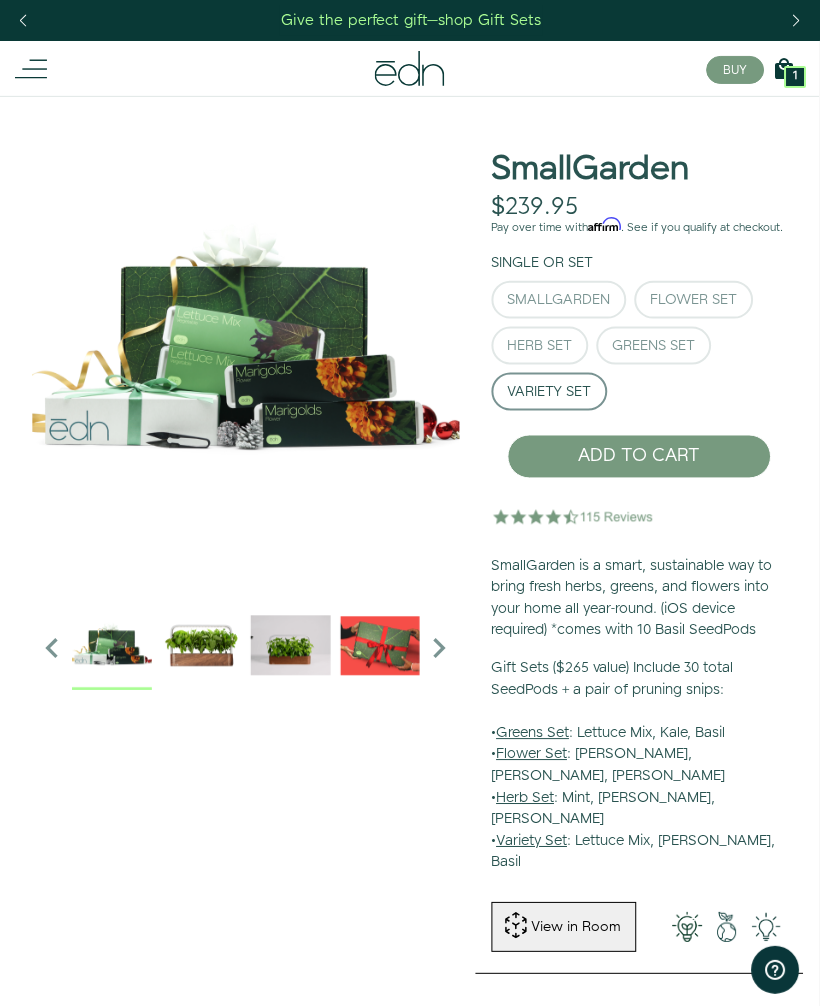 click on "Single or Set" at bounding box center (543, 263) 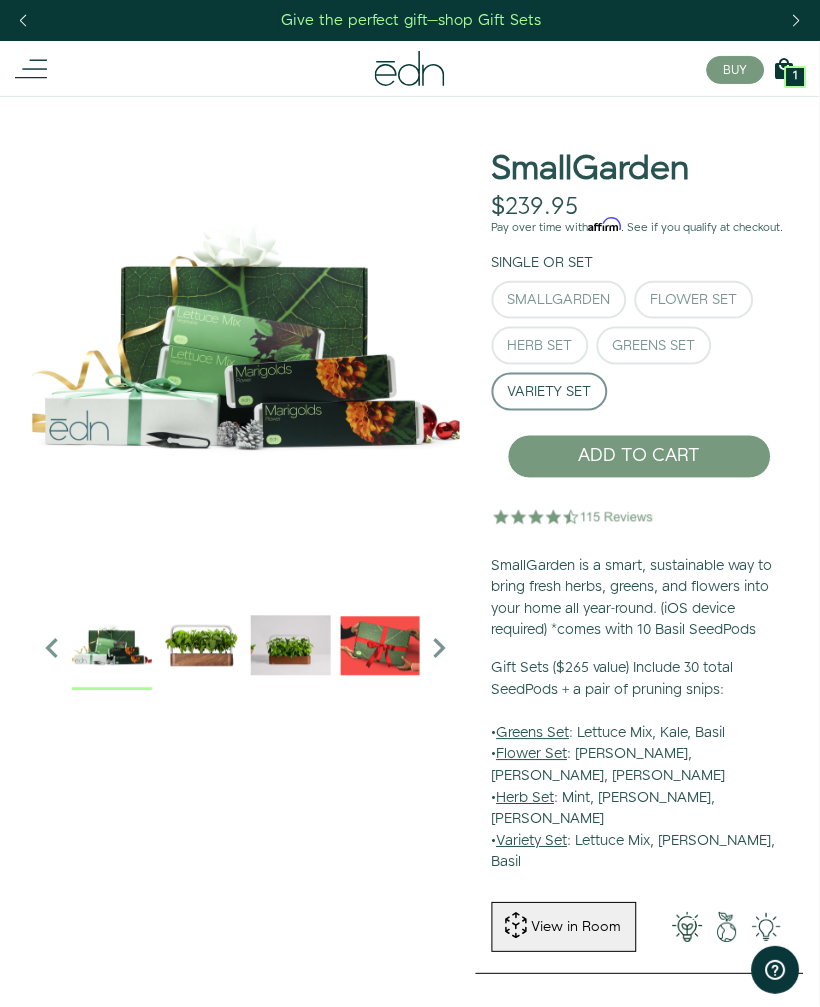 click on "SmallGarden" at bounding box center (559, 300) 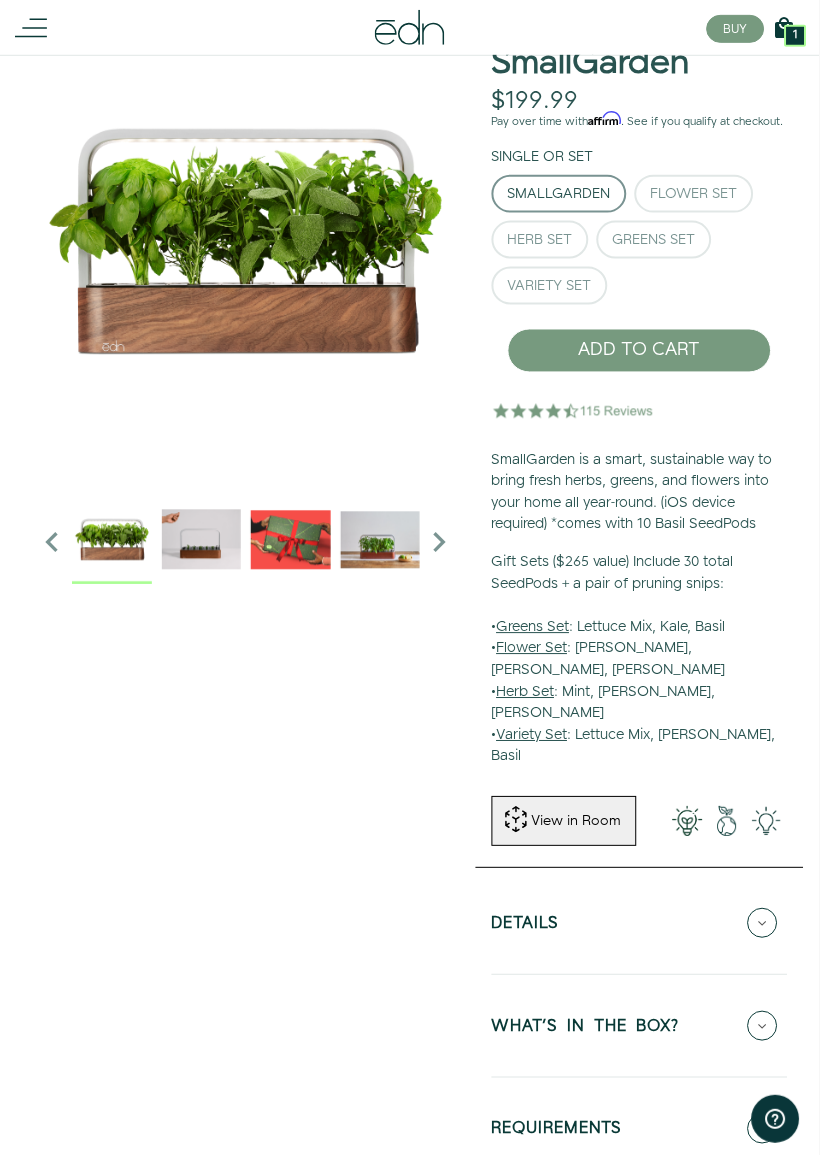 scroll, scrollTop: 110, scrollLeft: 0, axis: vertical 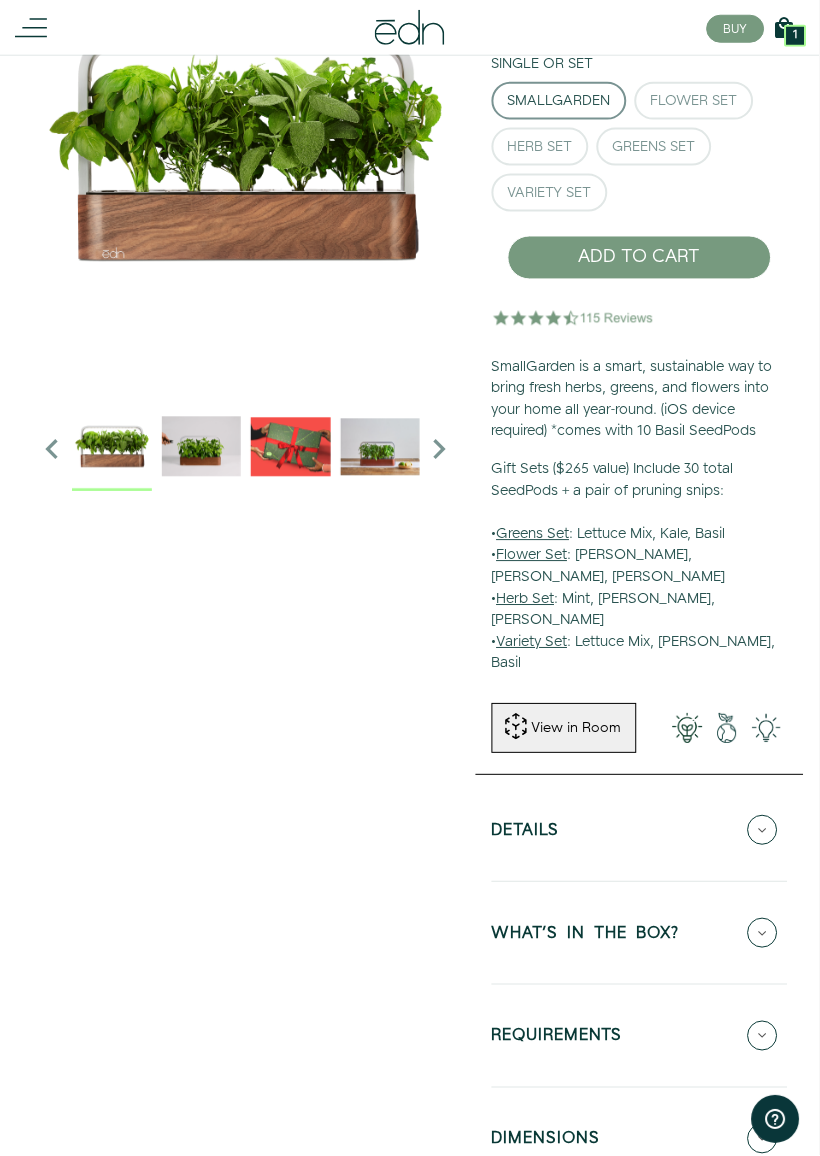 click on "Details" at bounding box center [640, 831] 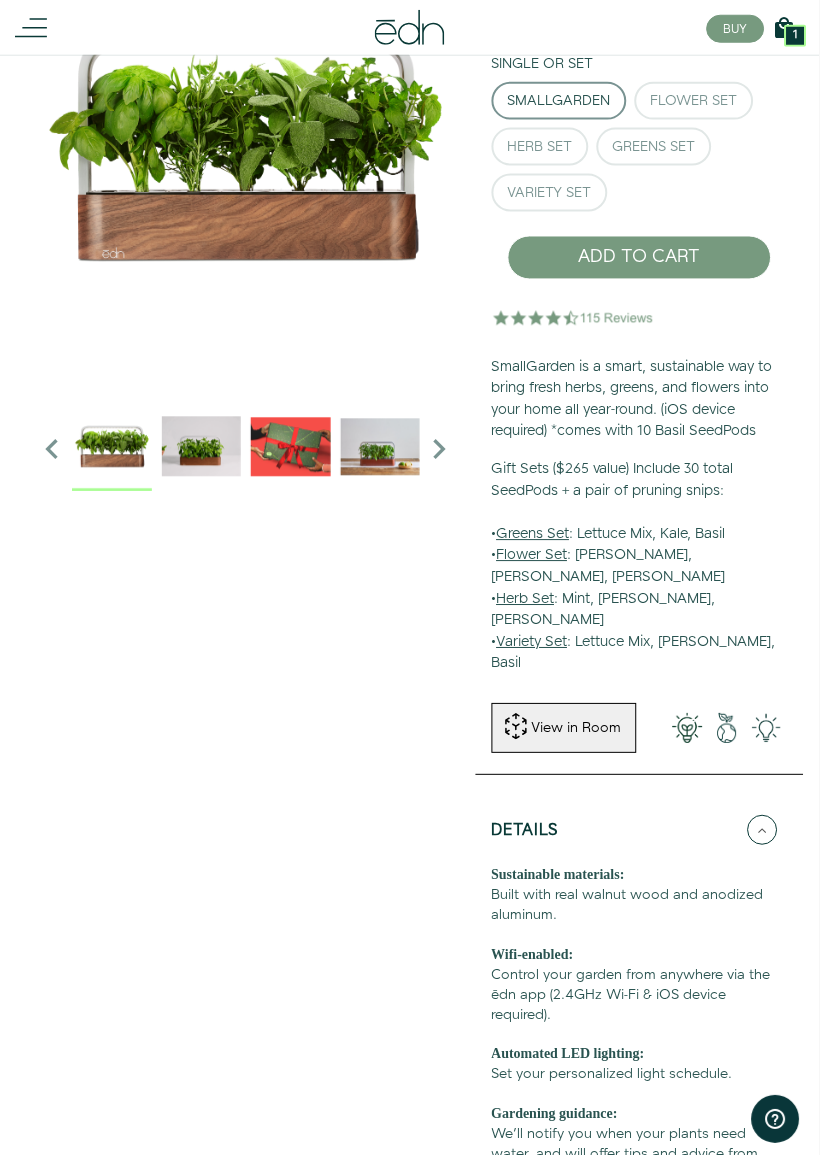 scroll, scrollTop: 199, scrollLeft: 0, axis: vertical 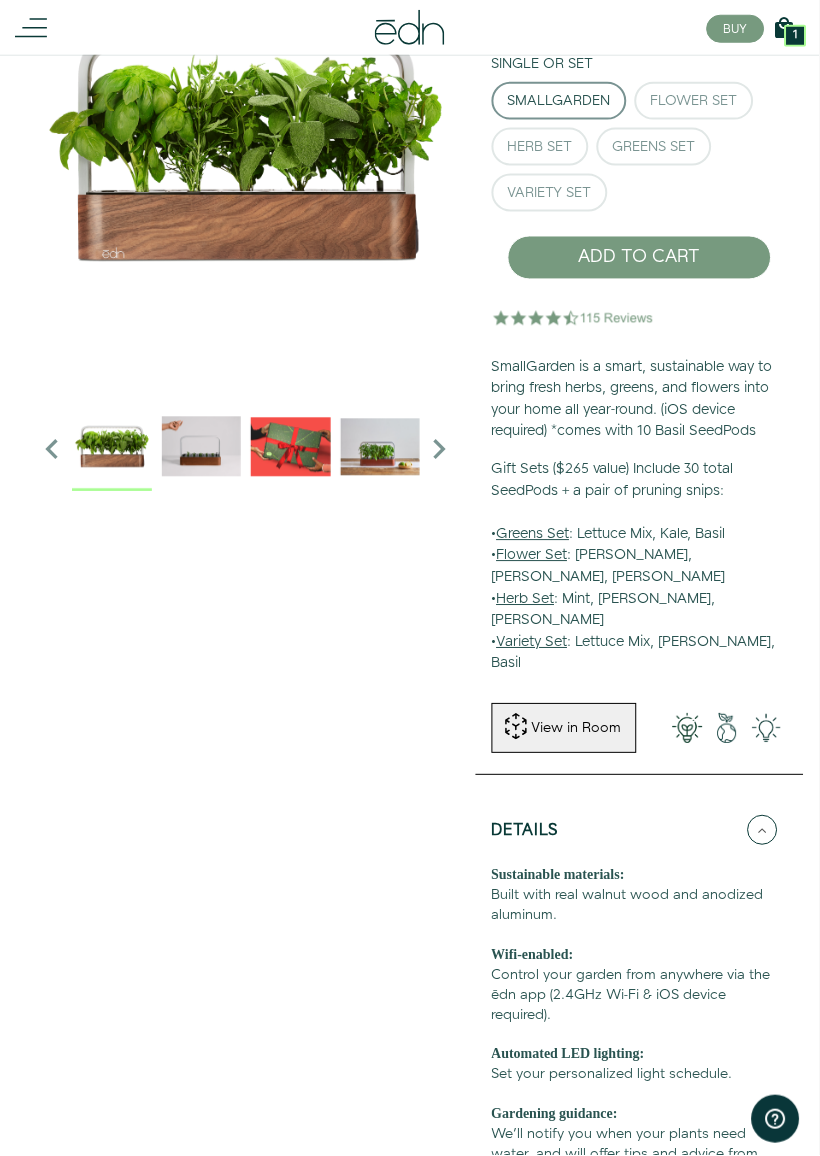 click on "Details" at bounding box center (640, 831) 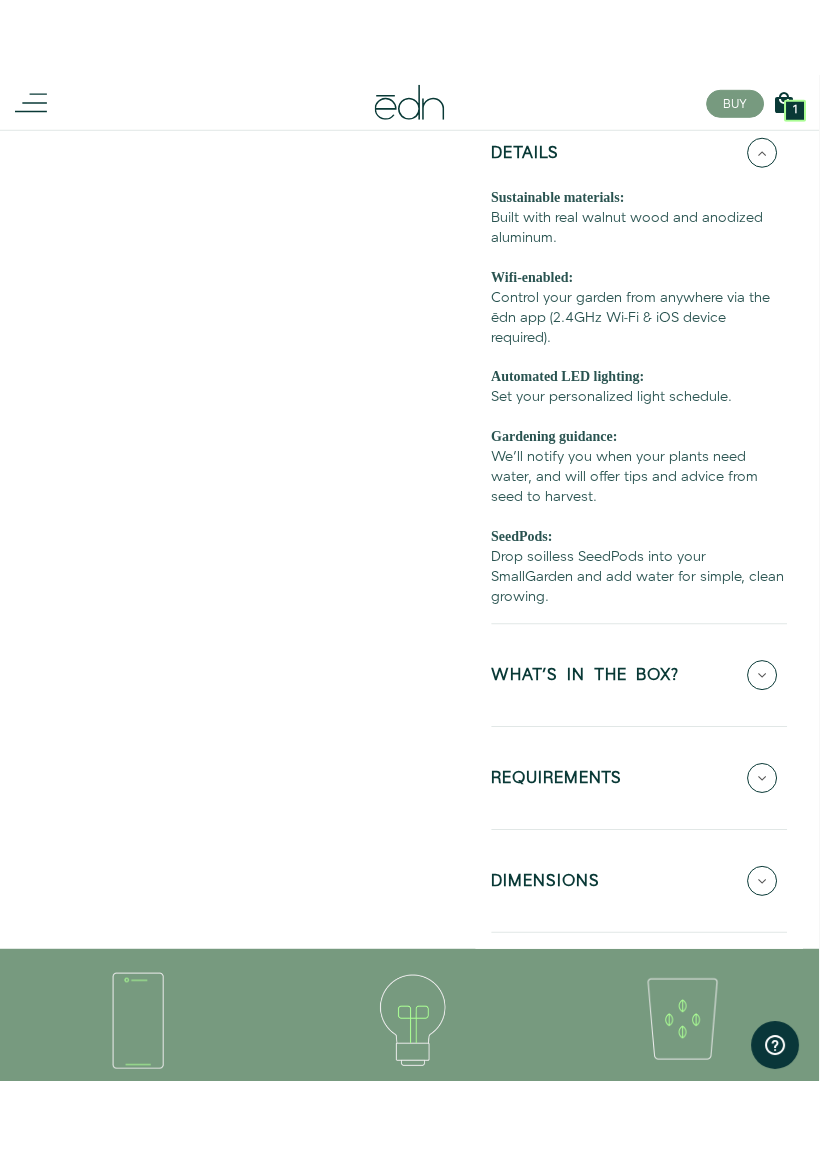scroll, scrollTop: 952, scrollLeft: 0, axis: vertical 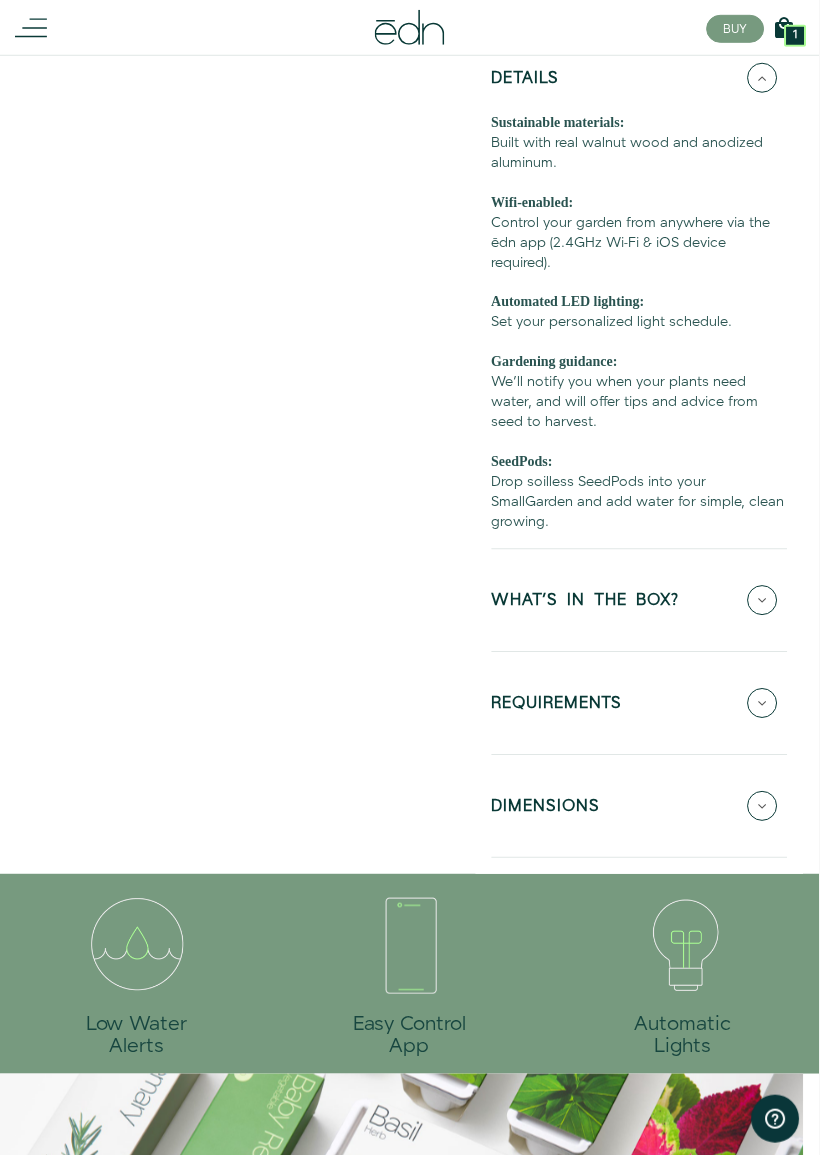 click at bounding box center (683, 945) 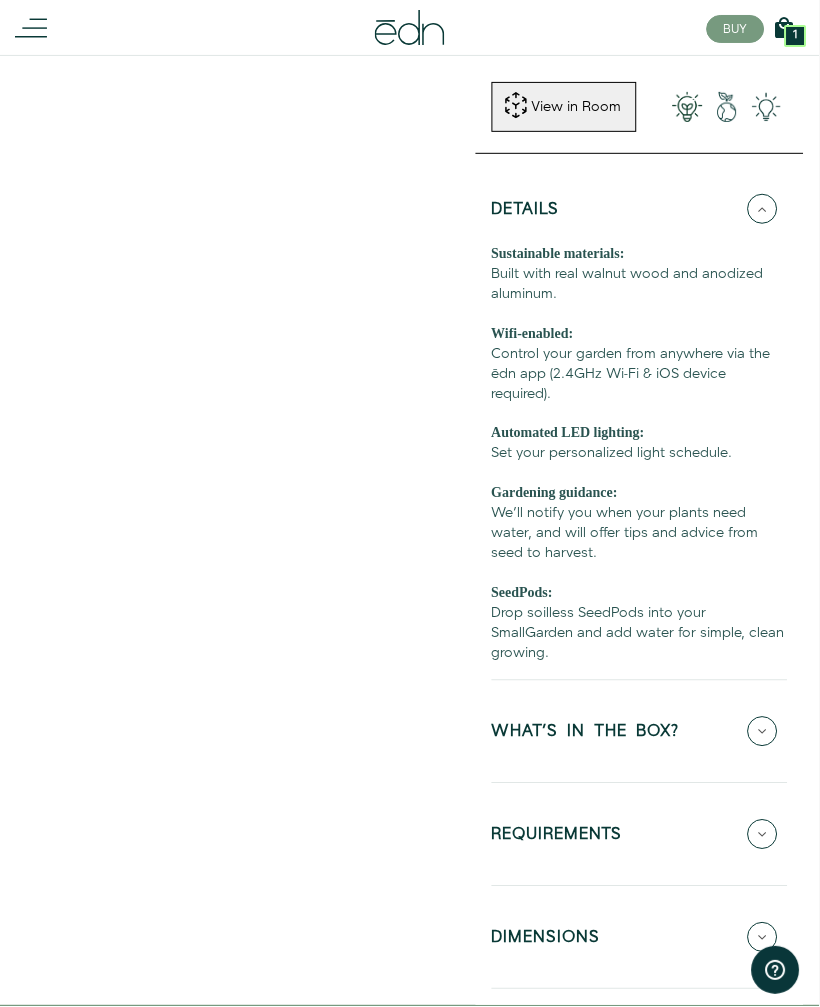 scroll, scrollTop: 820, scrollLeft: 0, axis: vertical 